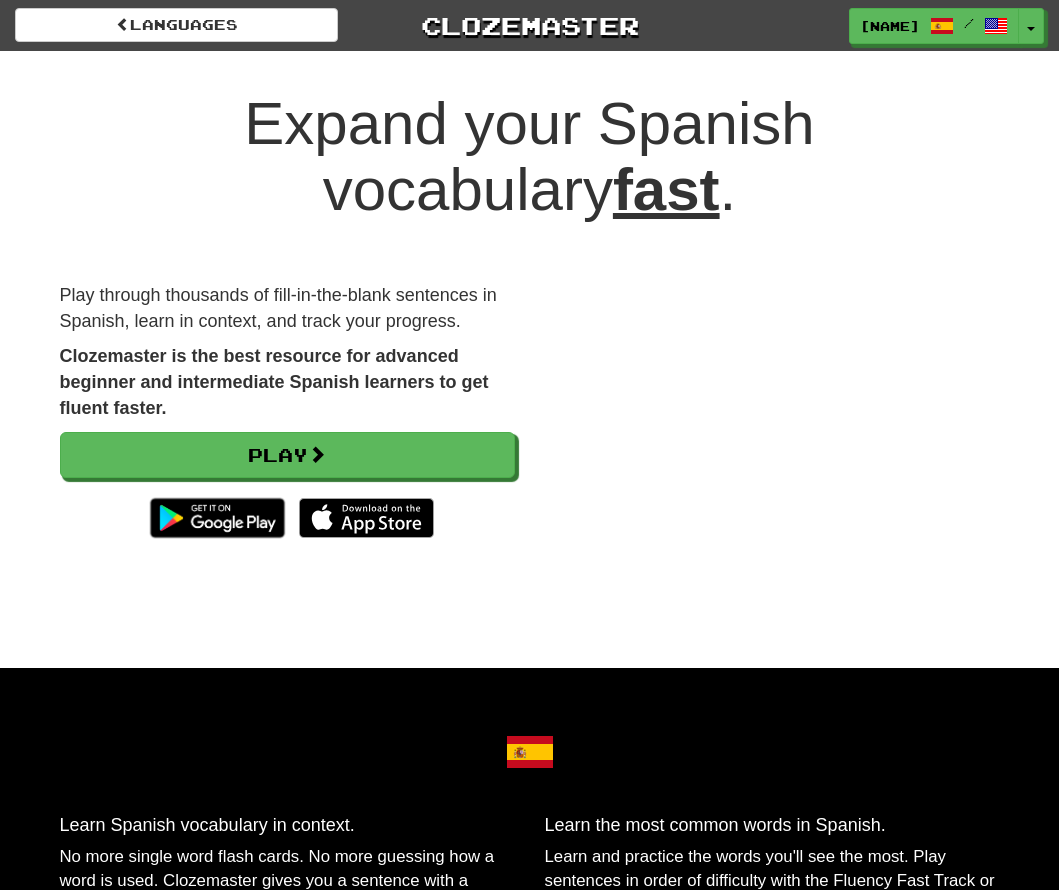scroll, scrollTop: 0, scrollLeft: 0, axis: both 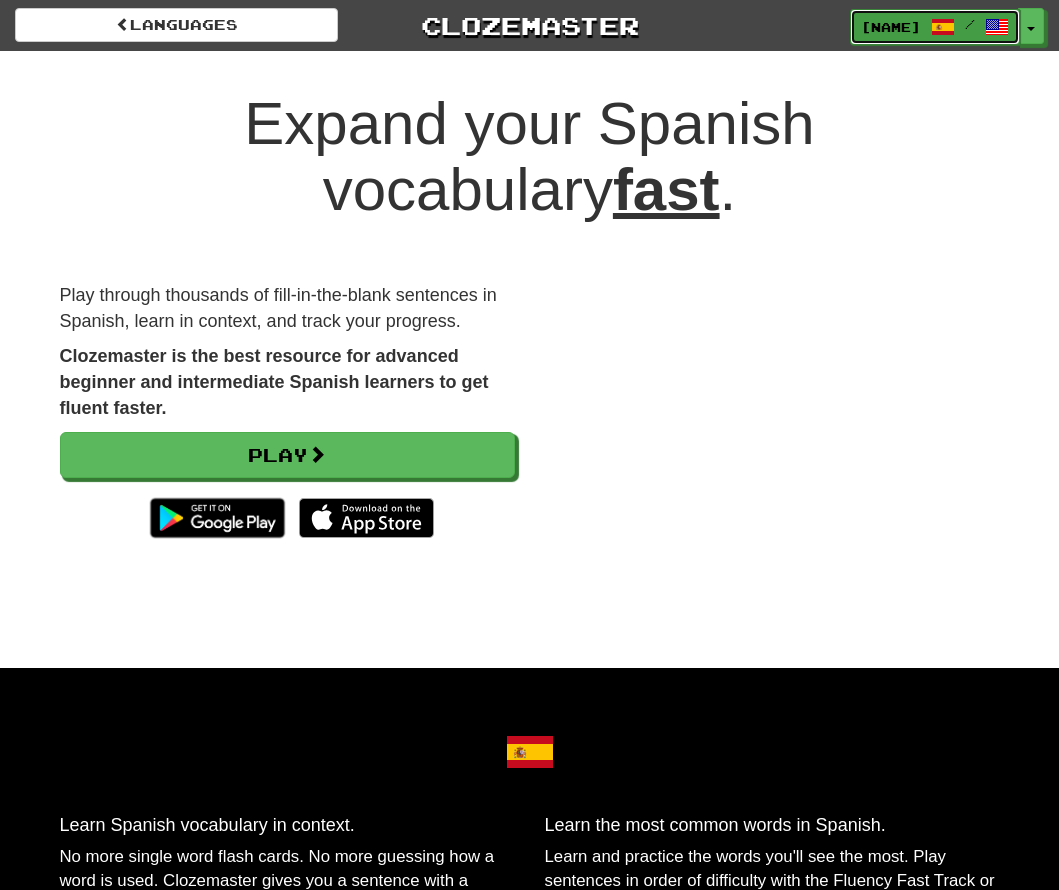 click on "[NAME]" at bounding box center (891, 27) 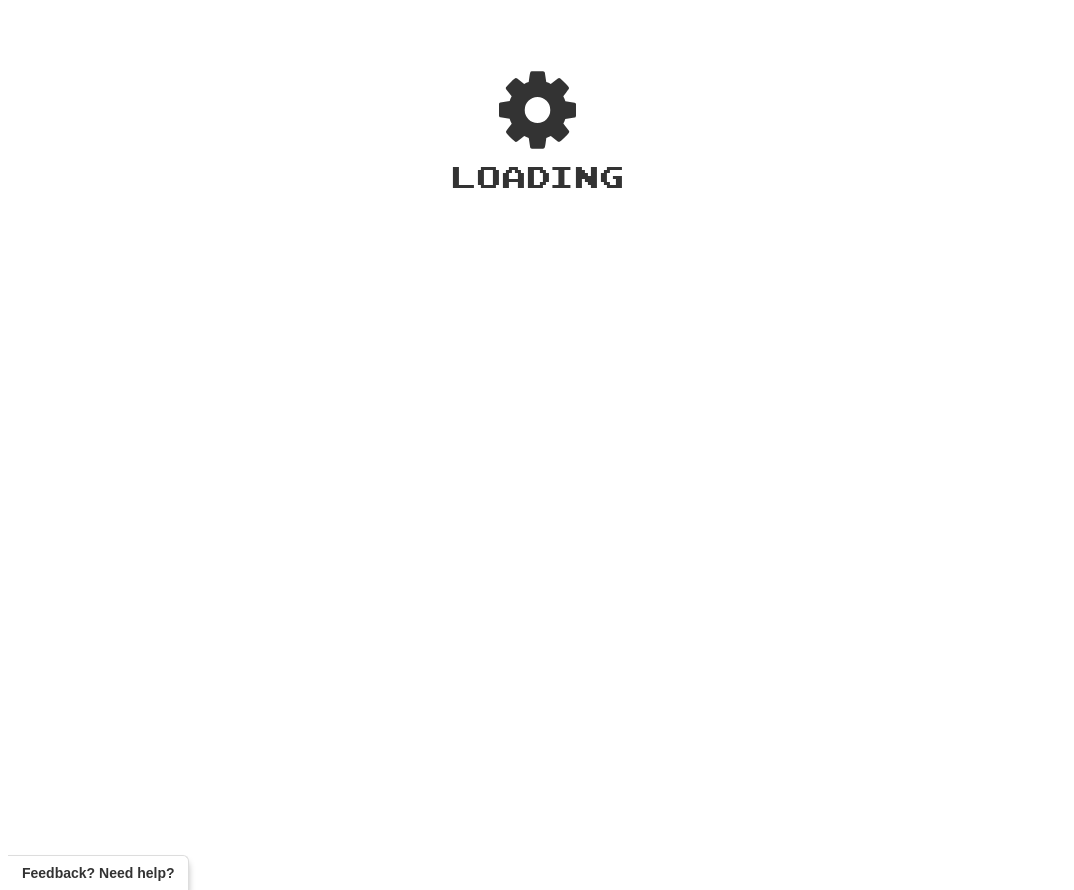 scroll, scrollTop: 0, scrollLeft: 0, axis: both 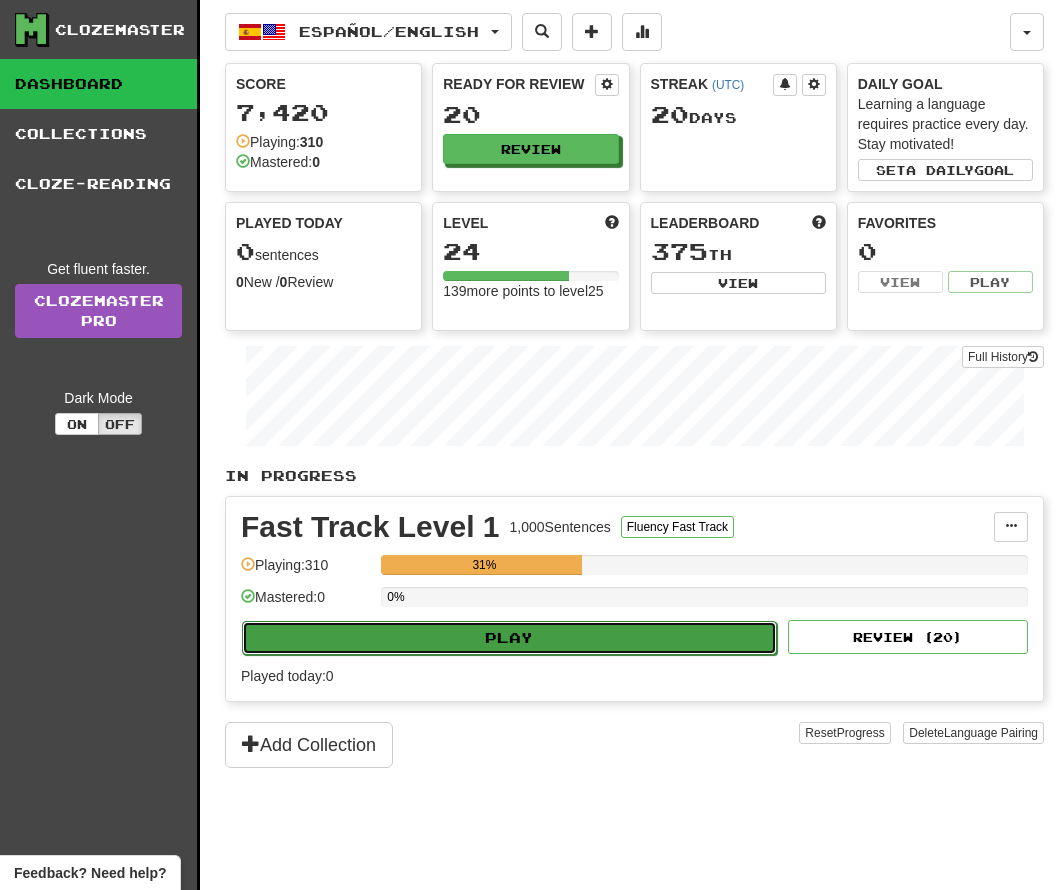 click on "Play" at bounding box center (509, 638) 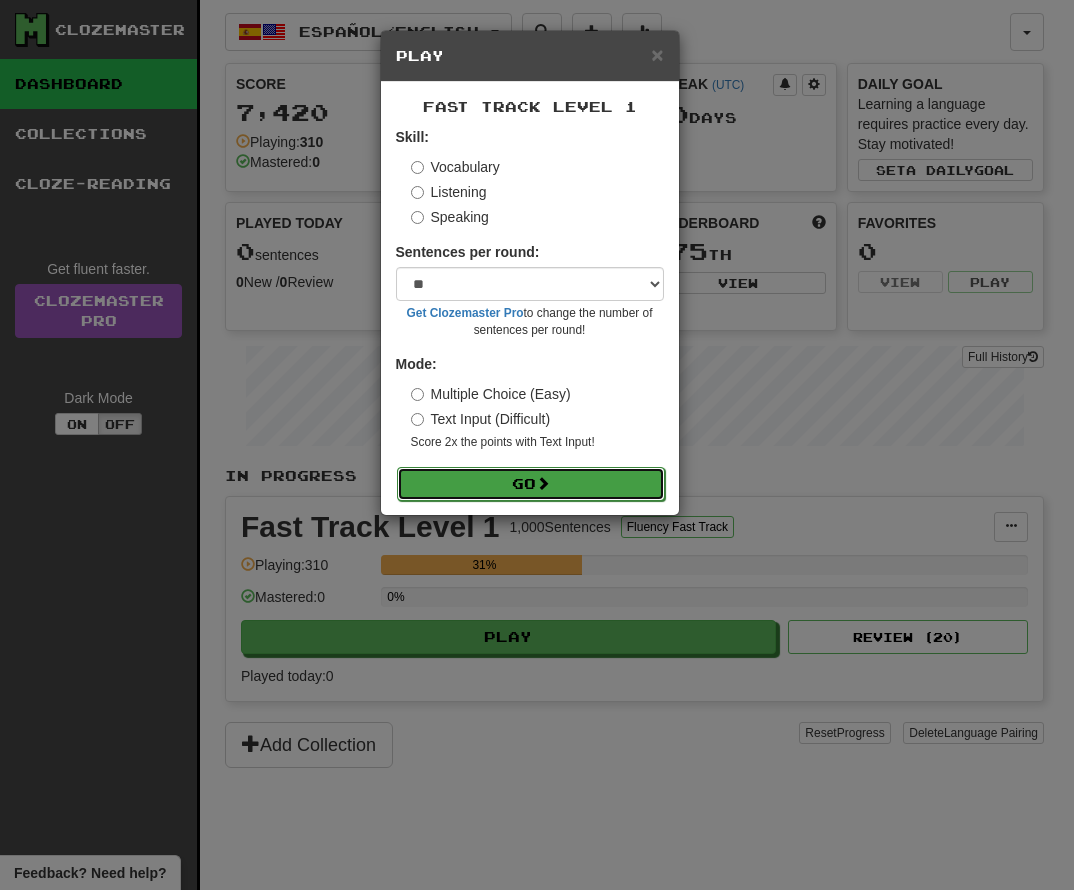 click on "Go" at bounding box center [531, 484] 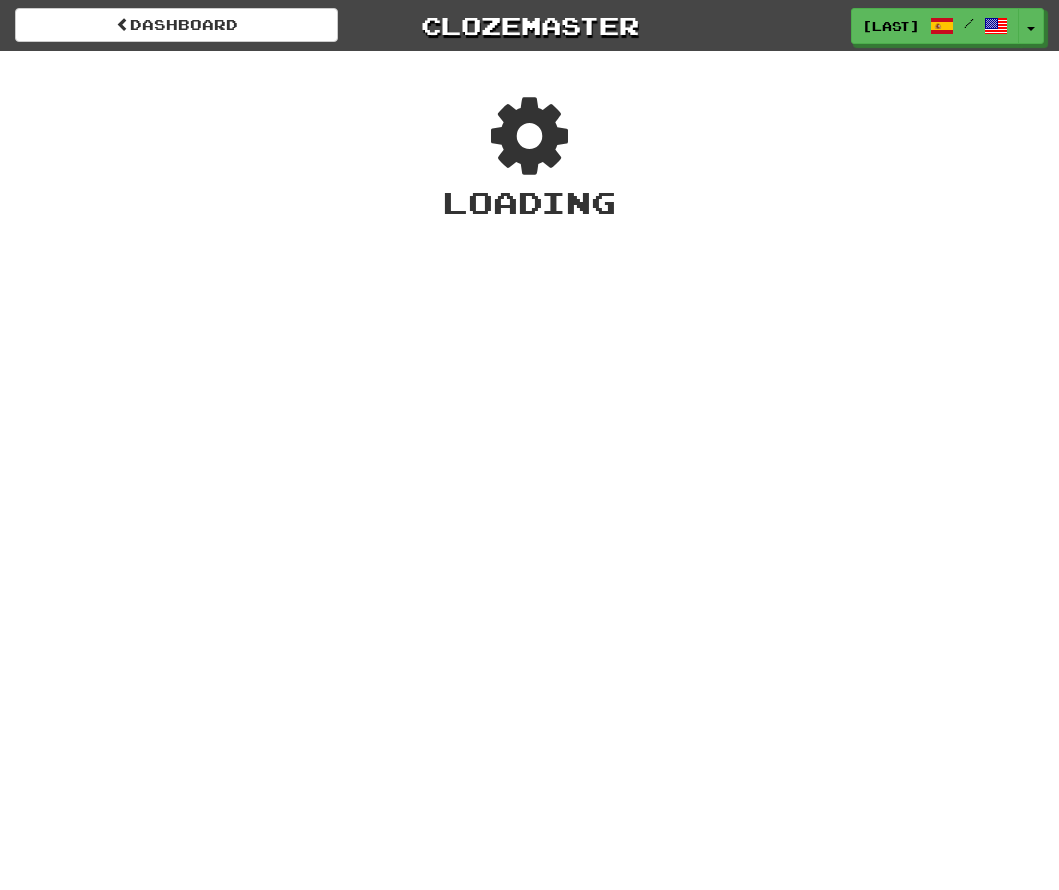 scroll, scrollTop: 0, scrollLeft: 0, axis: both 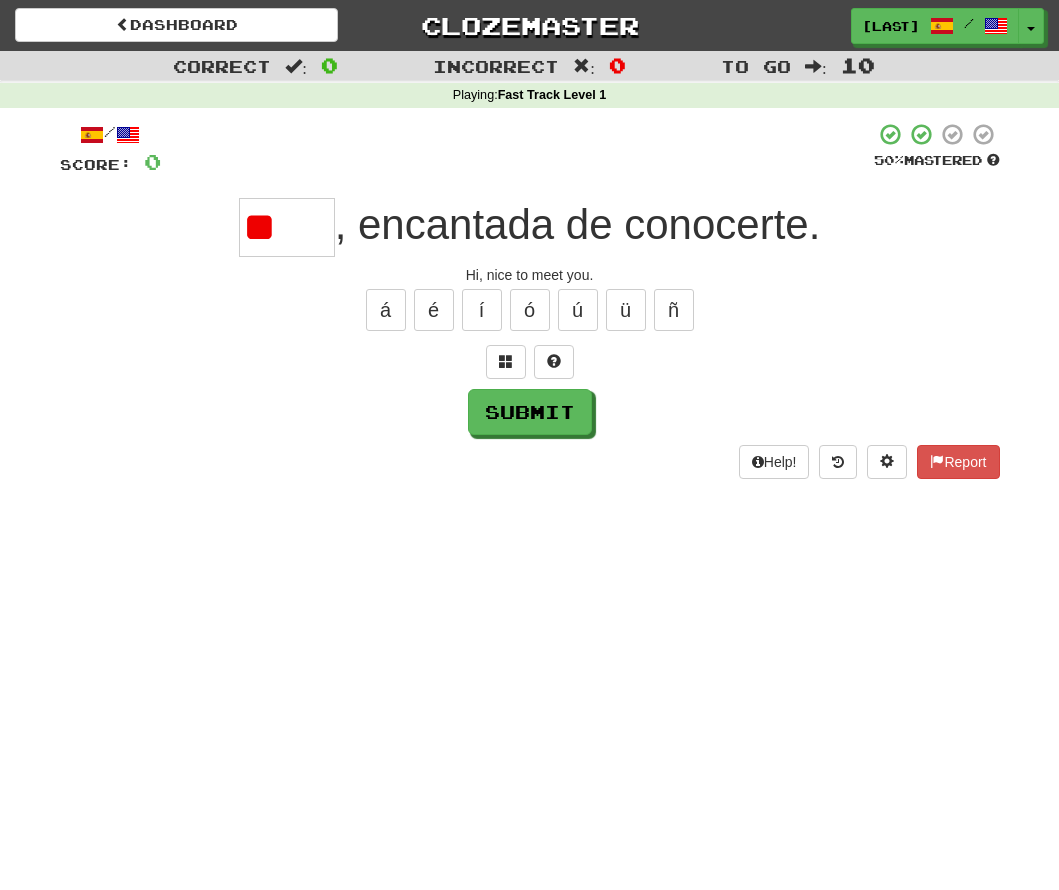 type on "*" 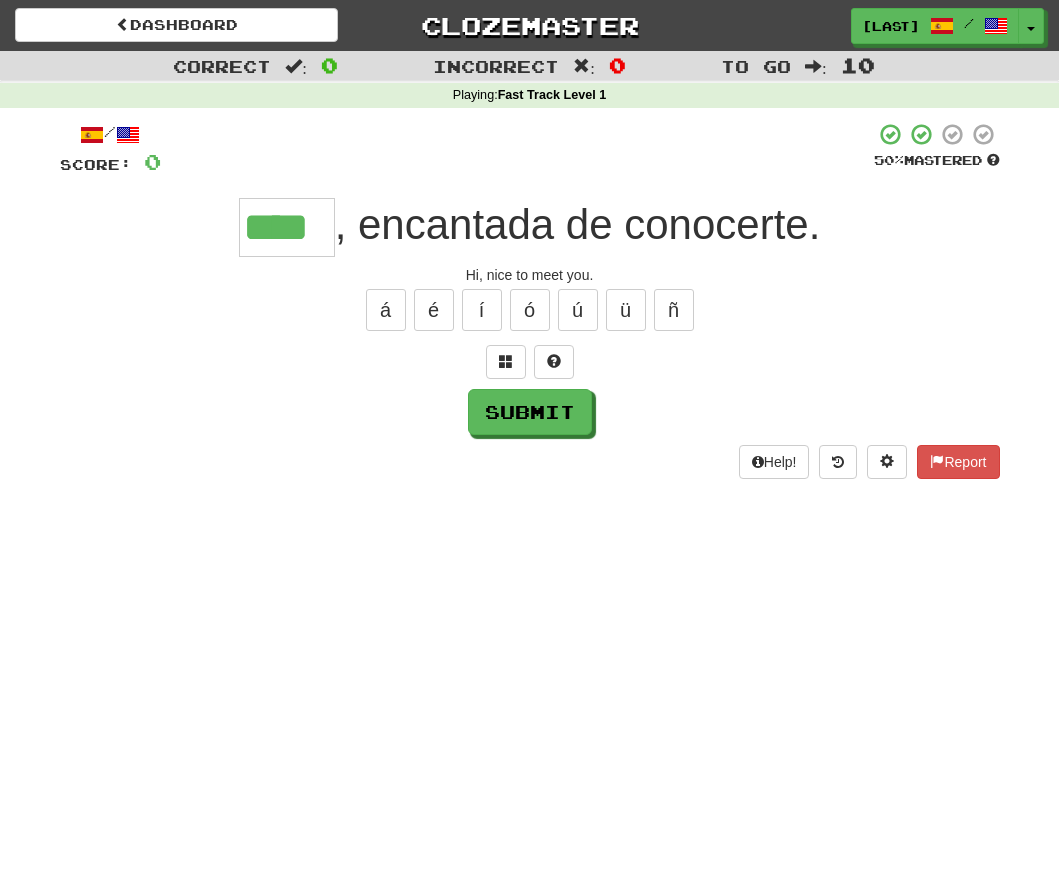 type on "****" 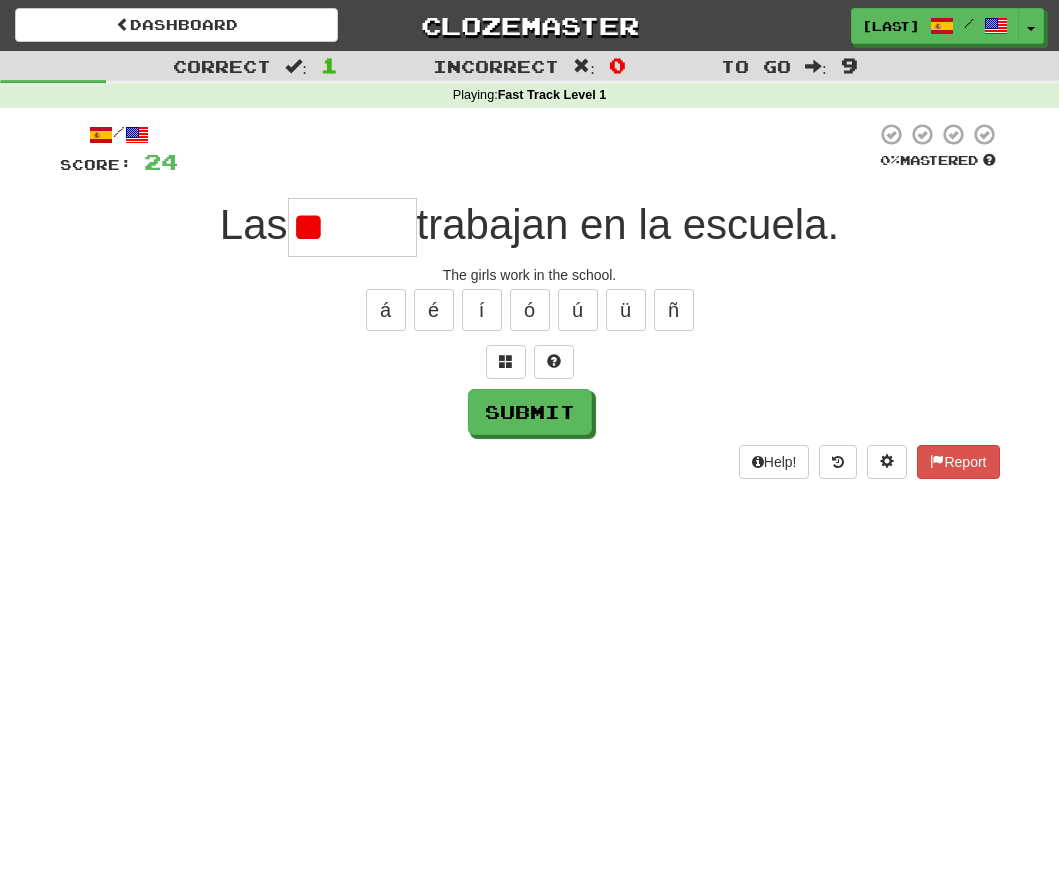 type on "*" 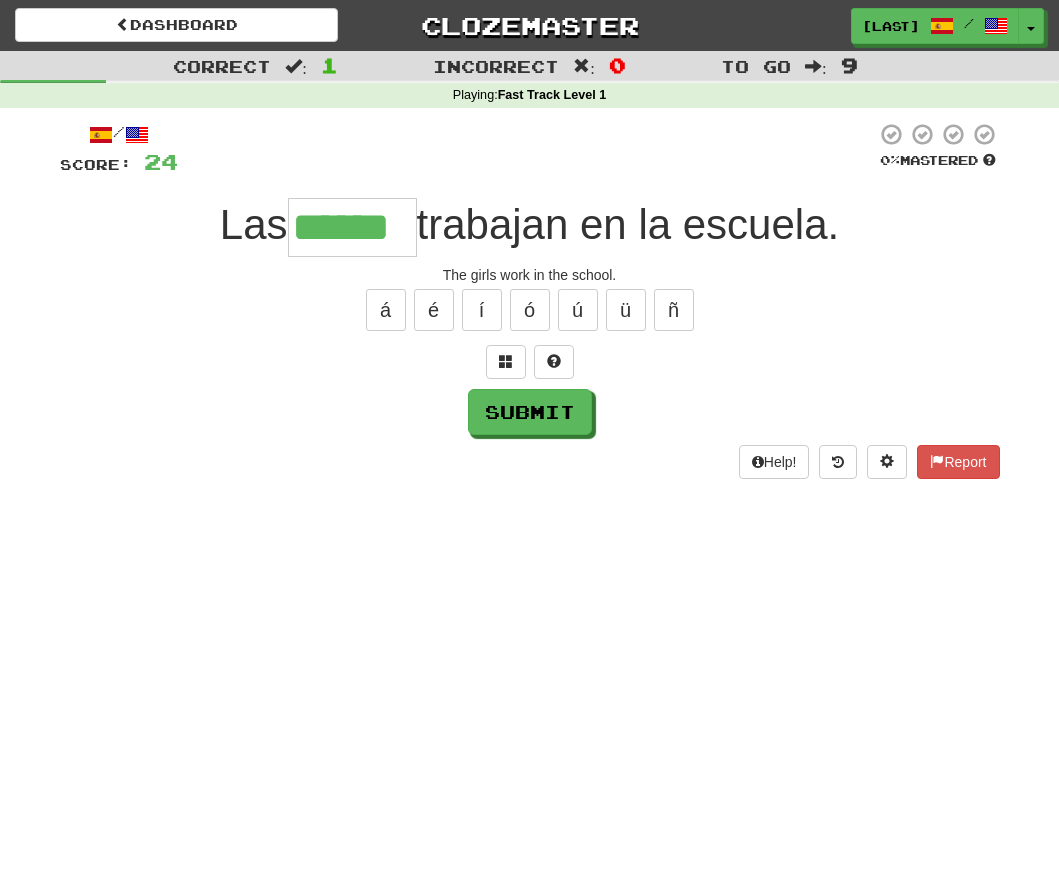 type on "******" 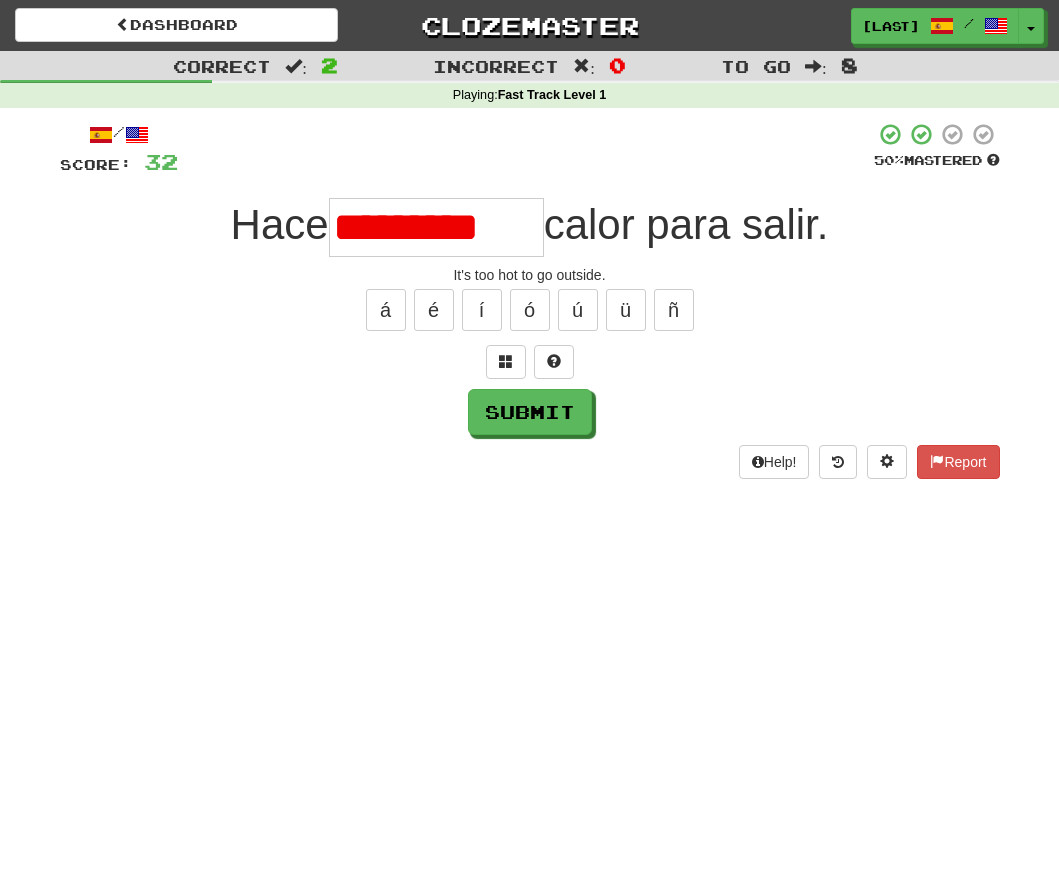 scroll, scrollTop: 0, scrollLeft: 0, axis: both 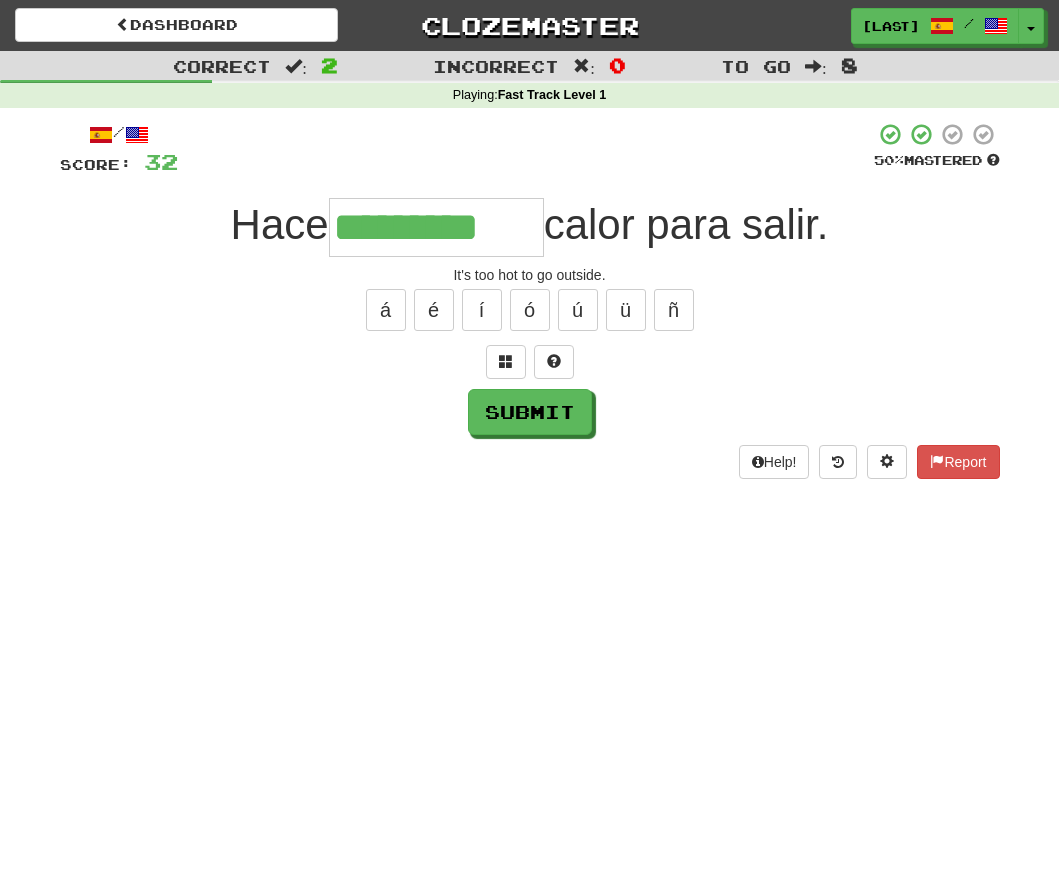 type on "*********" 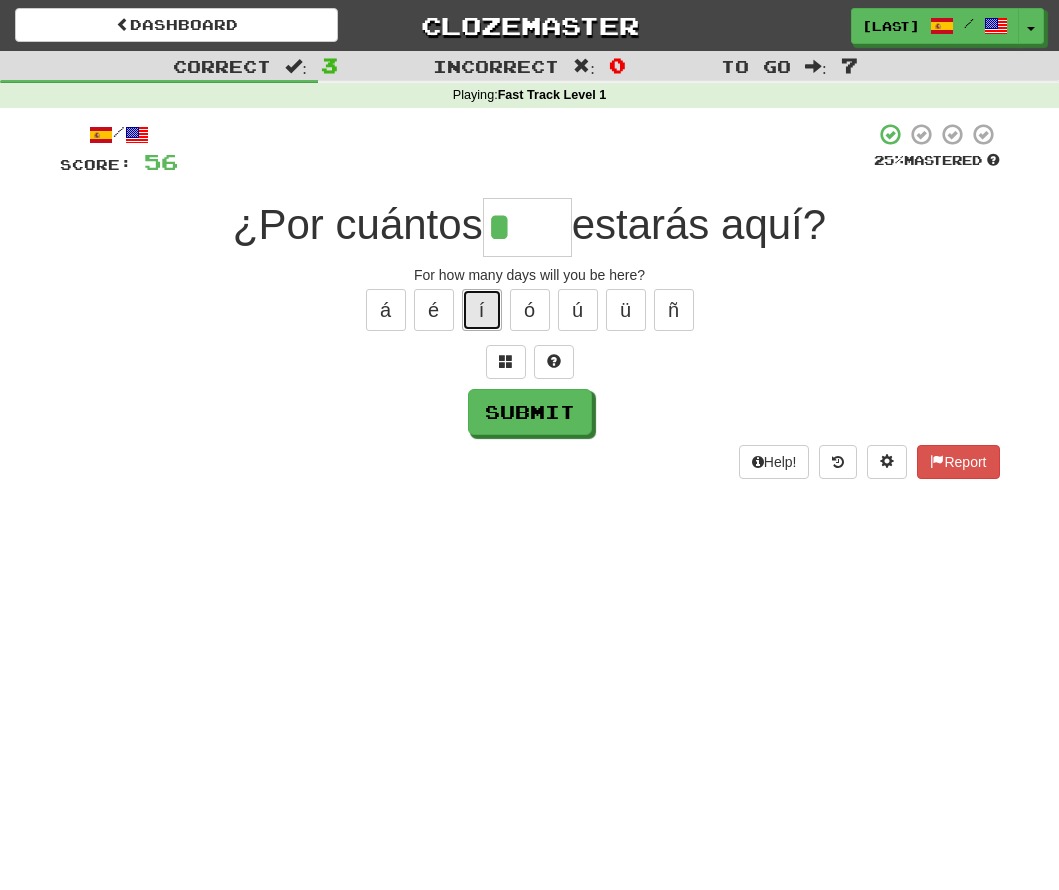 click on "í" at bounding box center [482, 310] 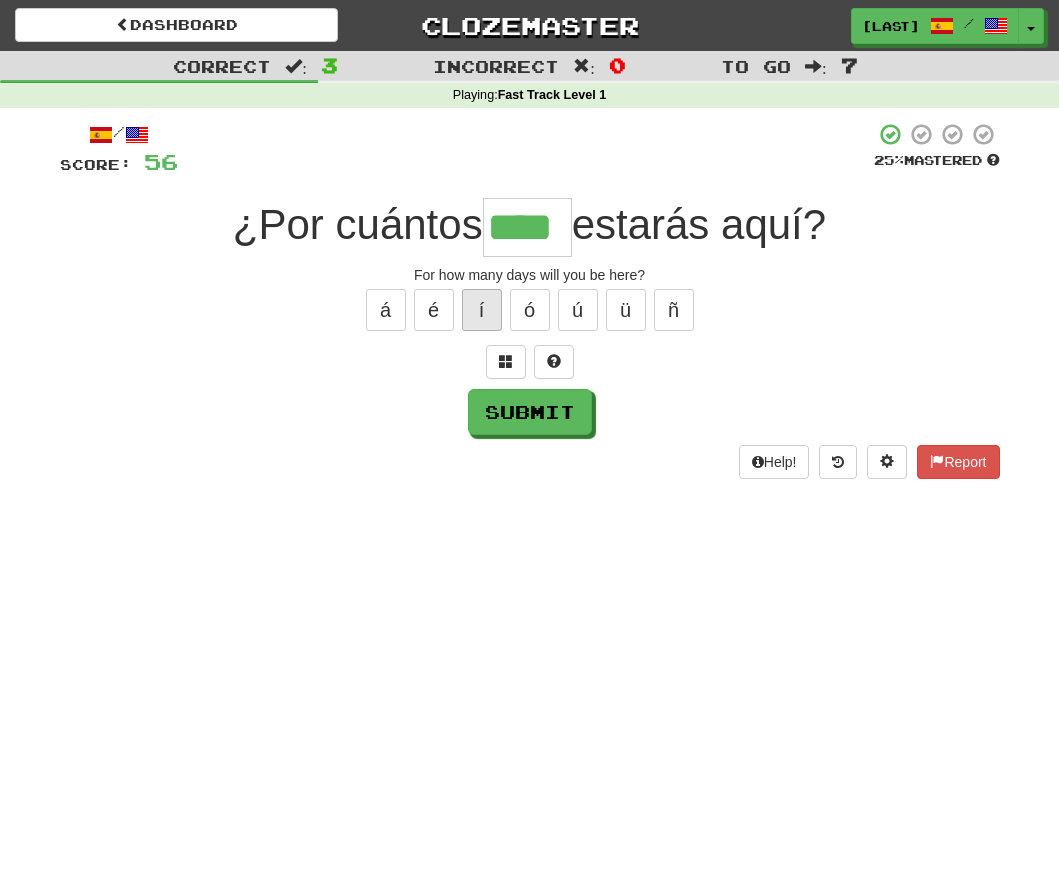type on "****" 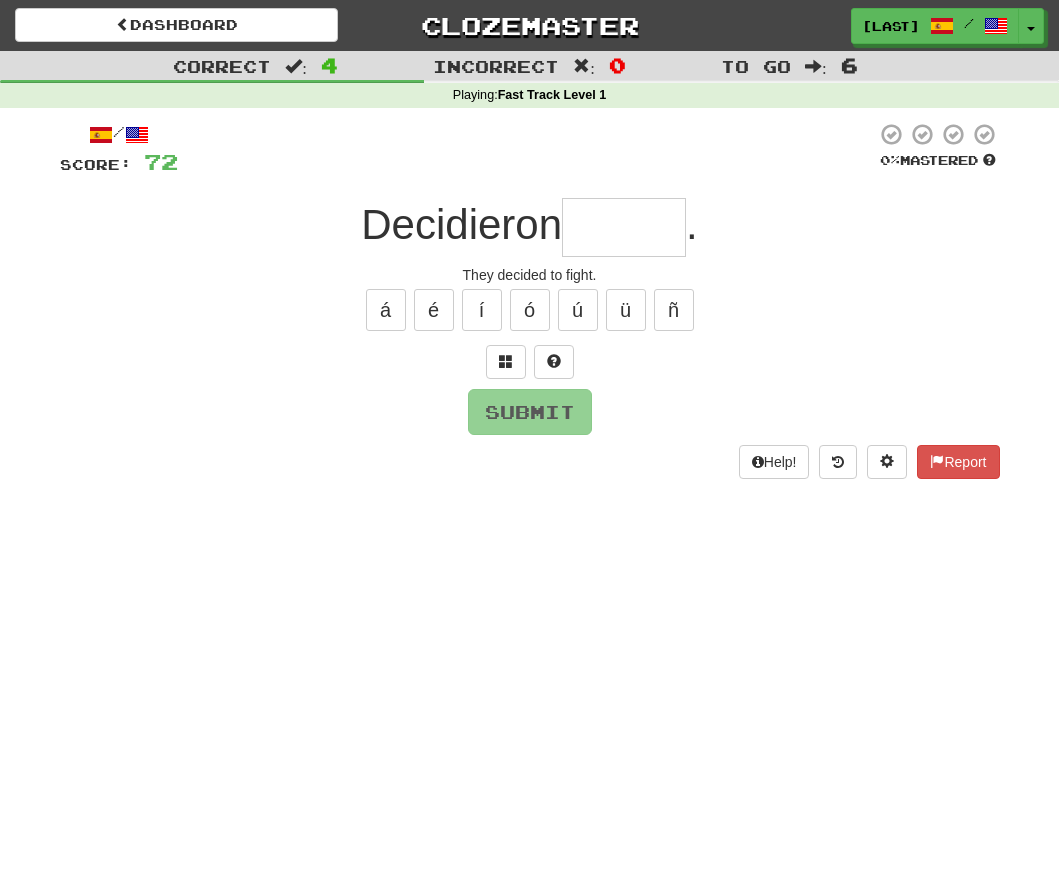 type on "*" 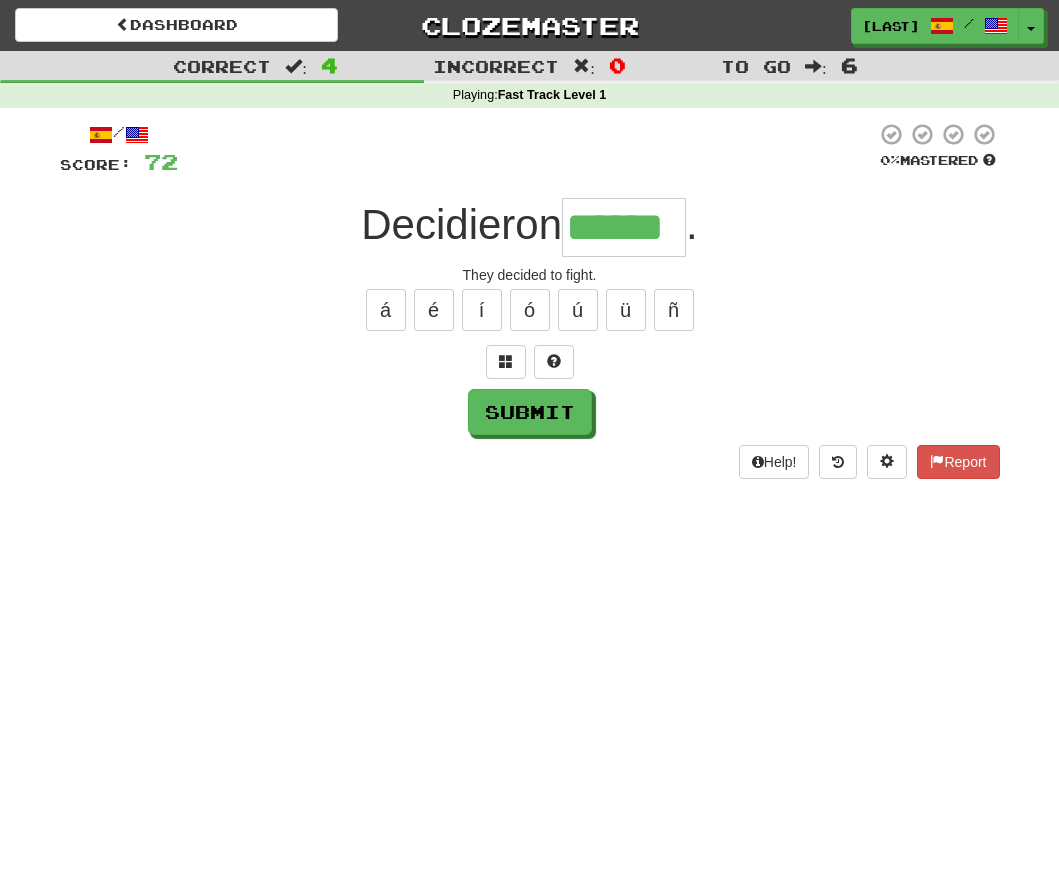 type on "******" 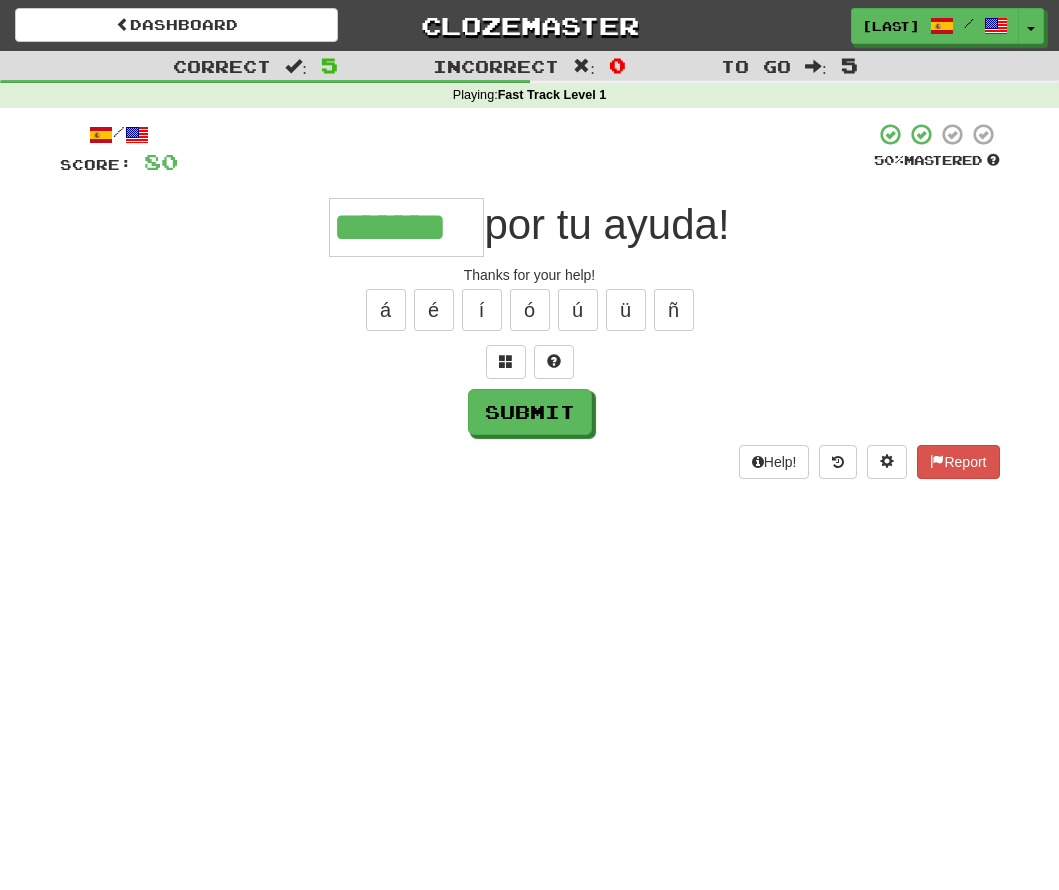 type on "*******" 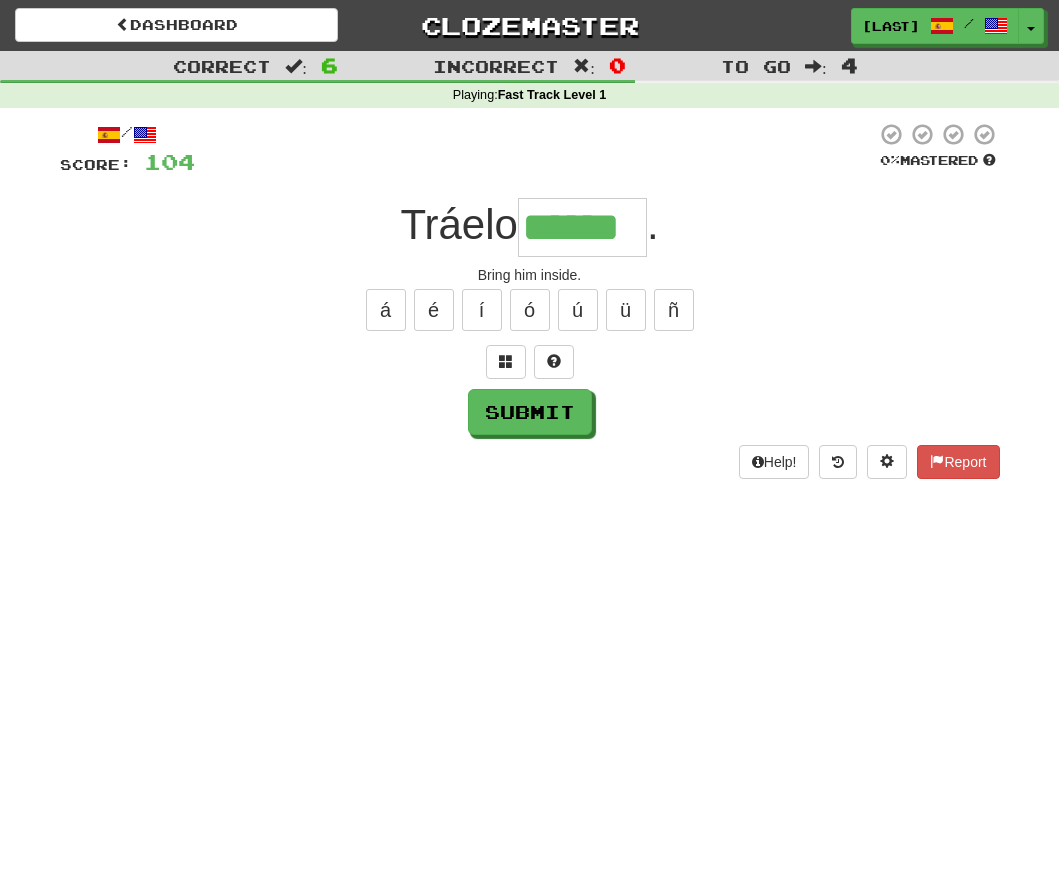 type on "******" 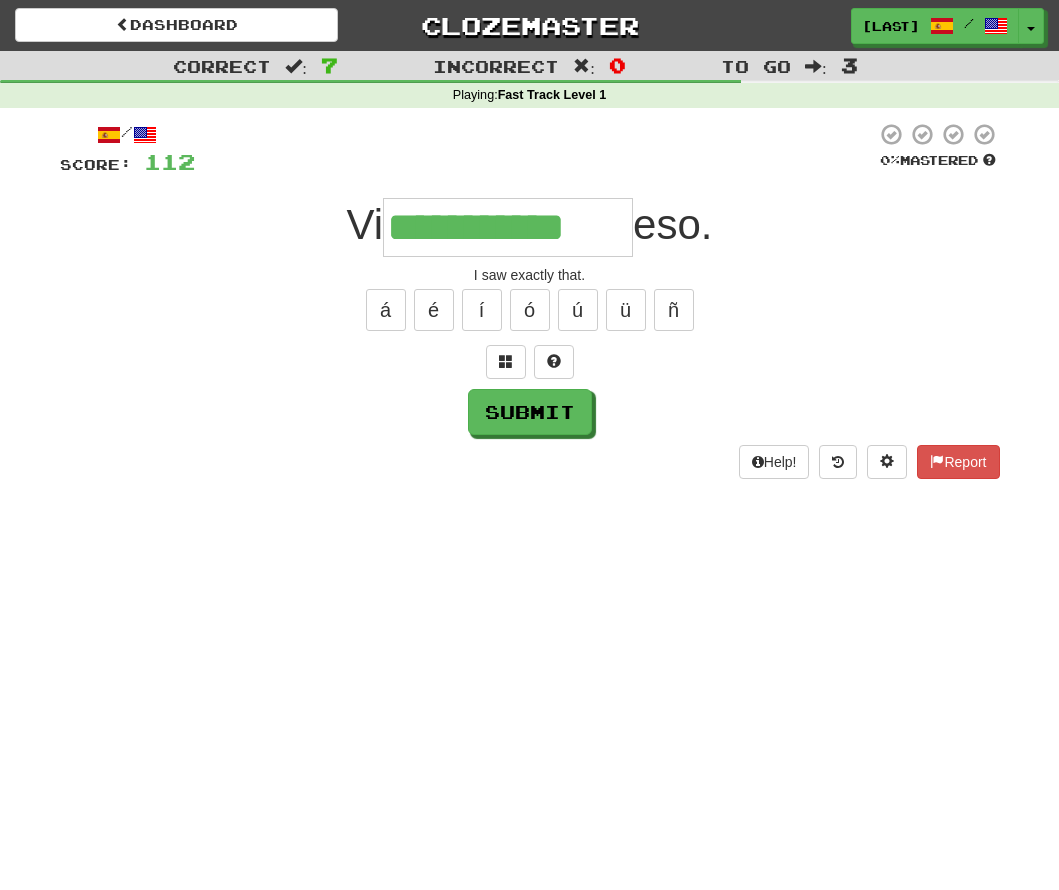 type on "**********" 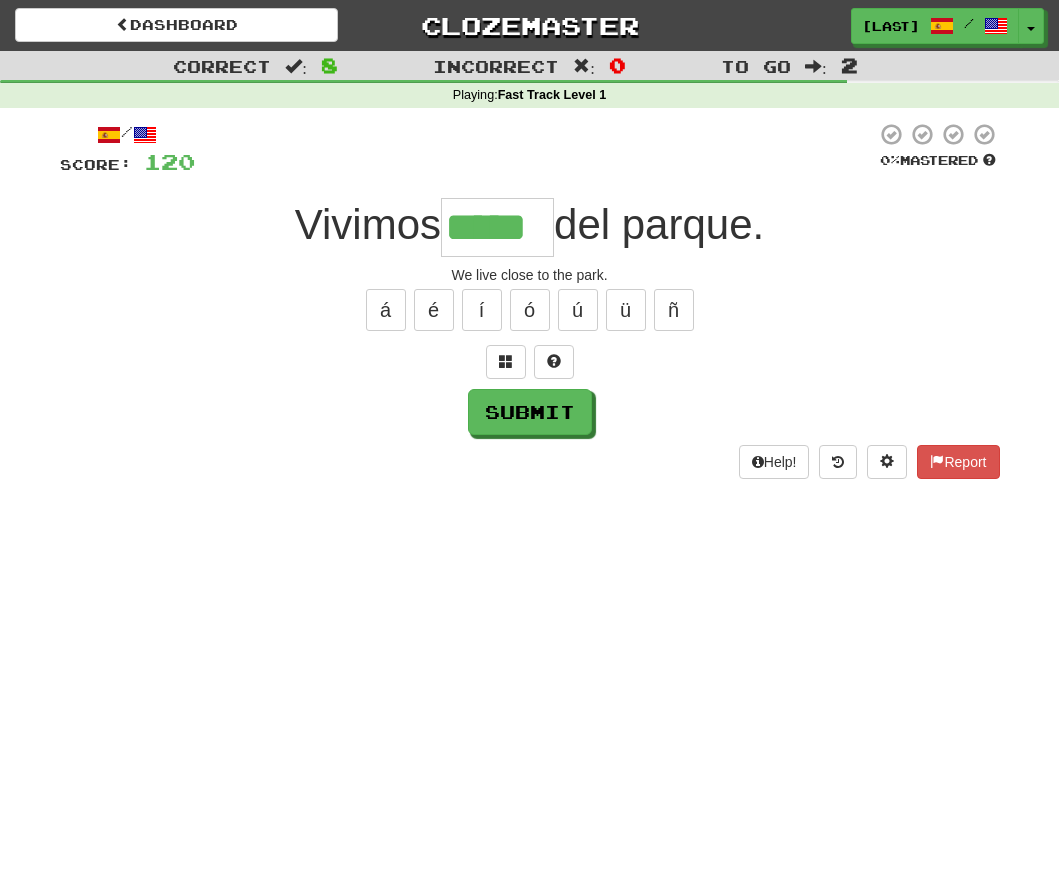 type on "*****" 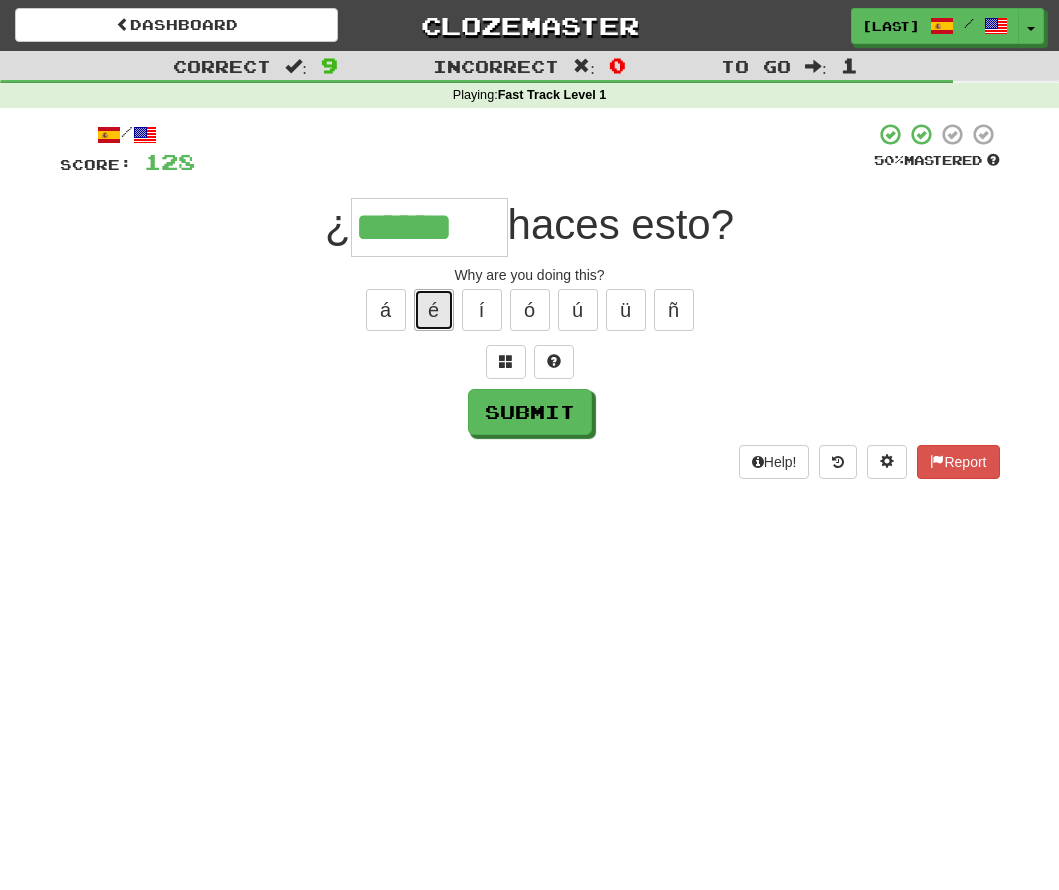 click on "é" at bounding box center [434, 310] 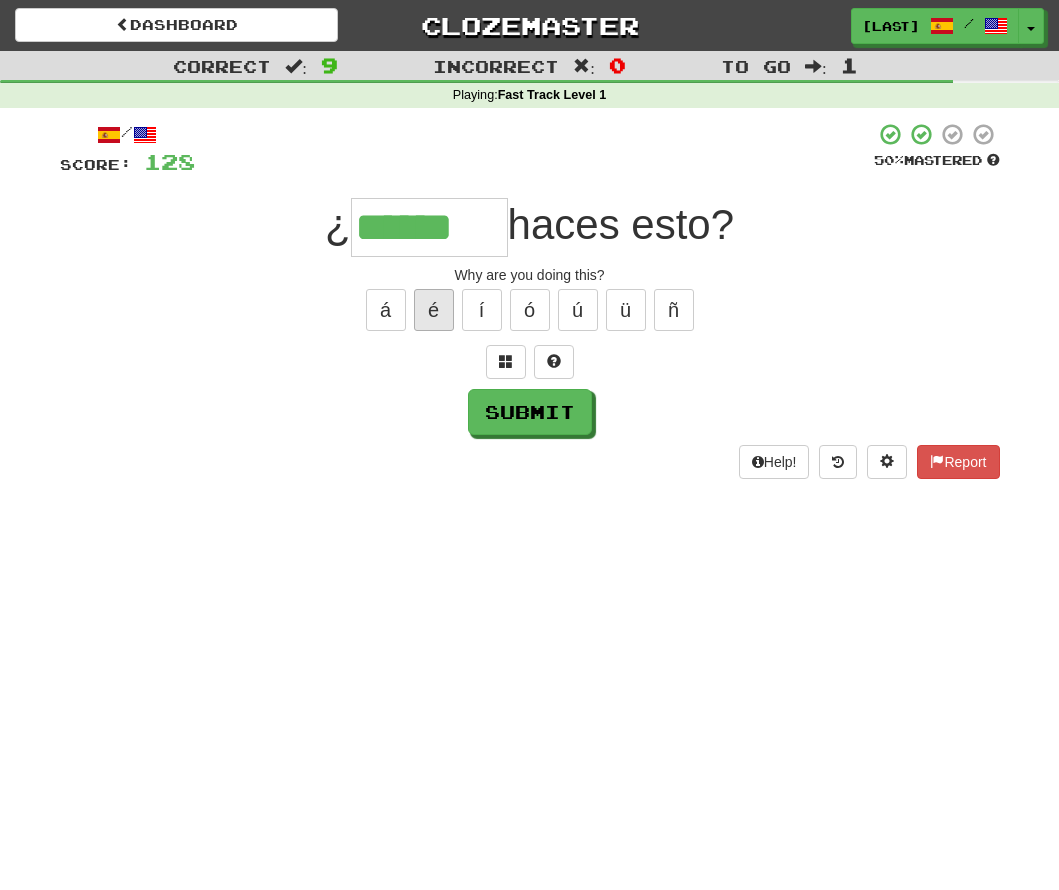 type on "*******" 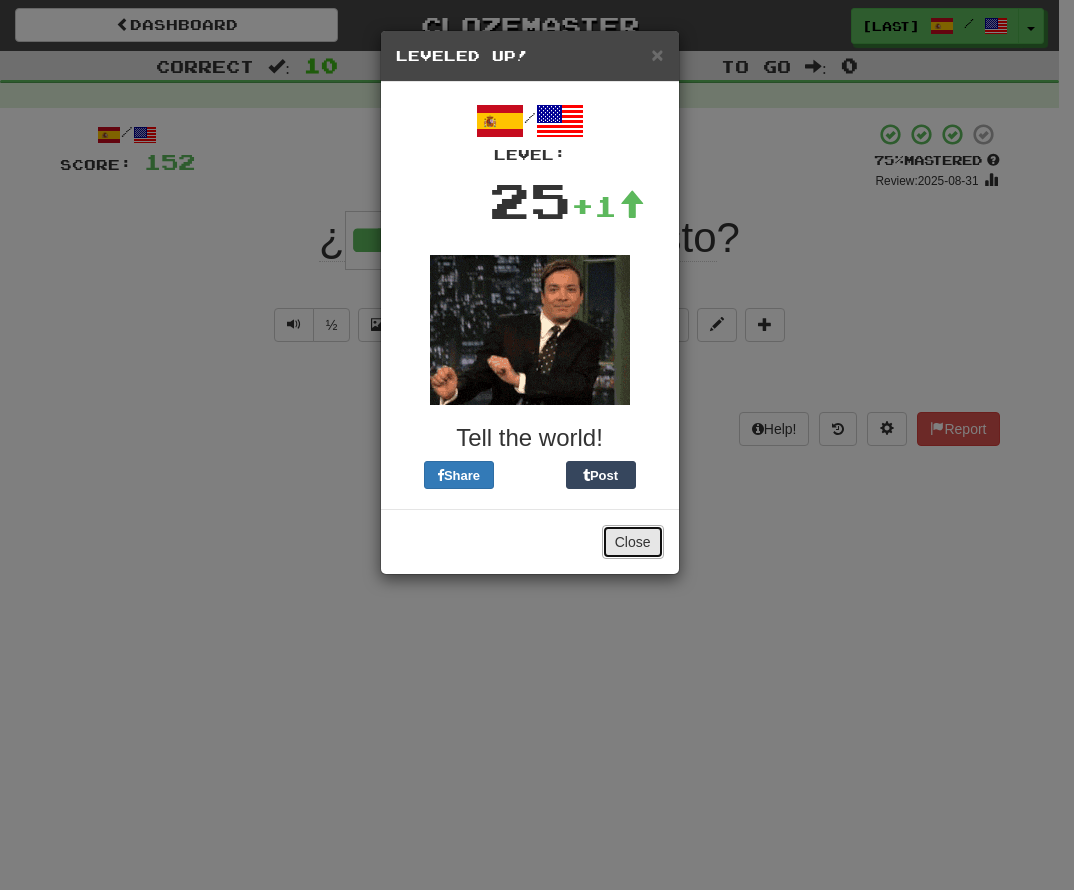 click on "Close" at bounding box center (633, 542) 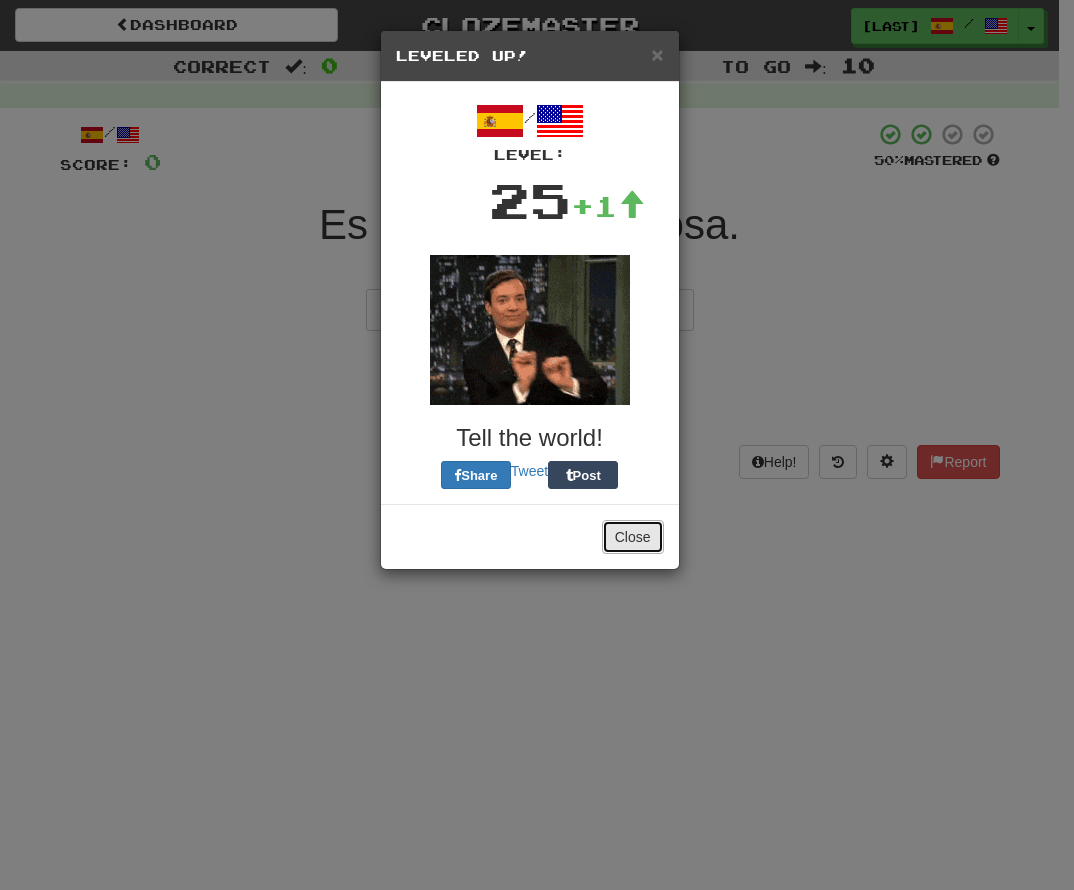 click on "Close" at bounding box center [633, 537] 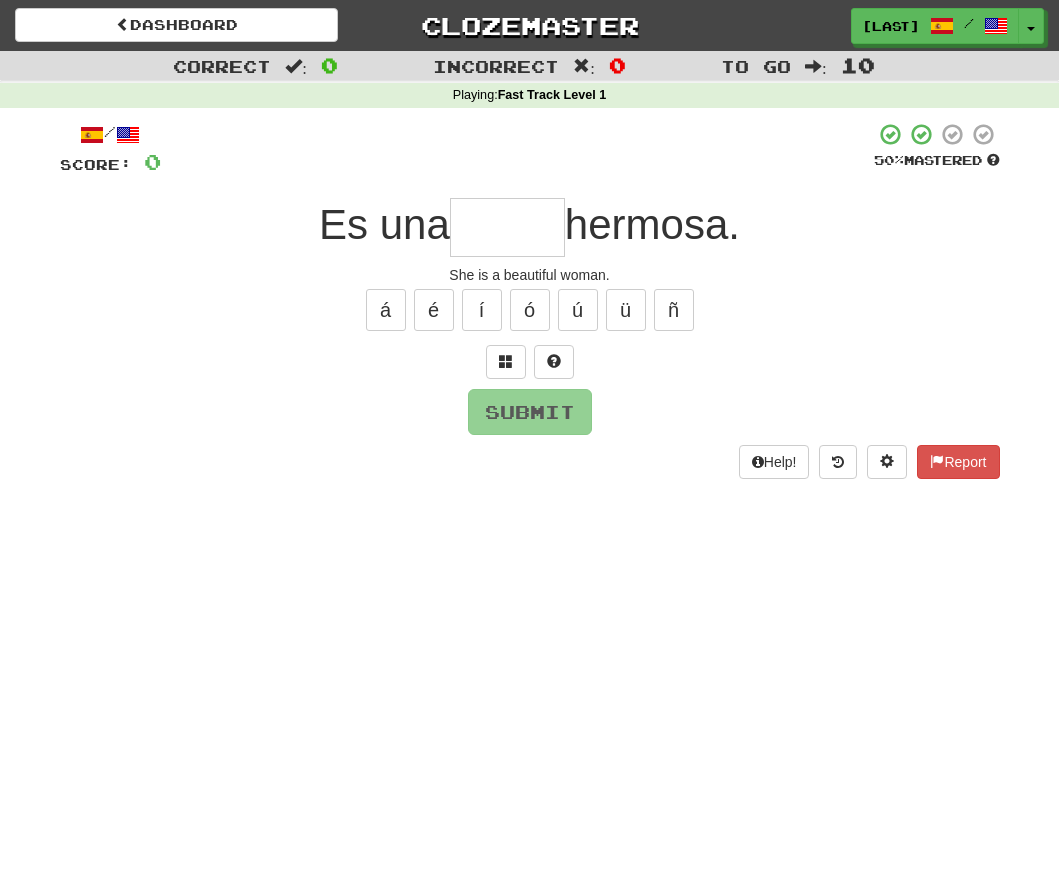 click at bounding box center (507, 227) 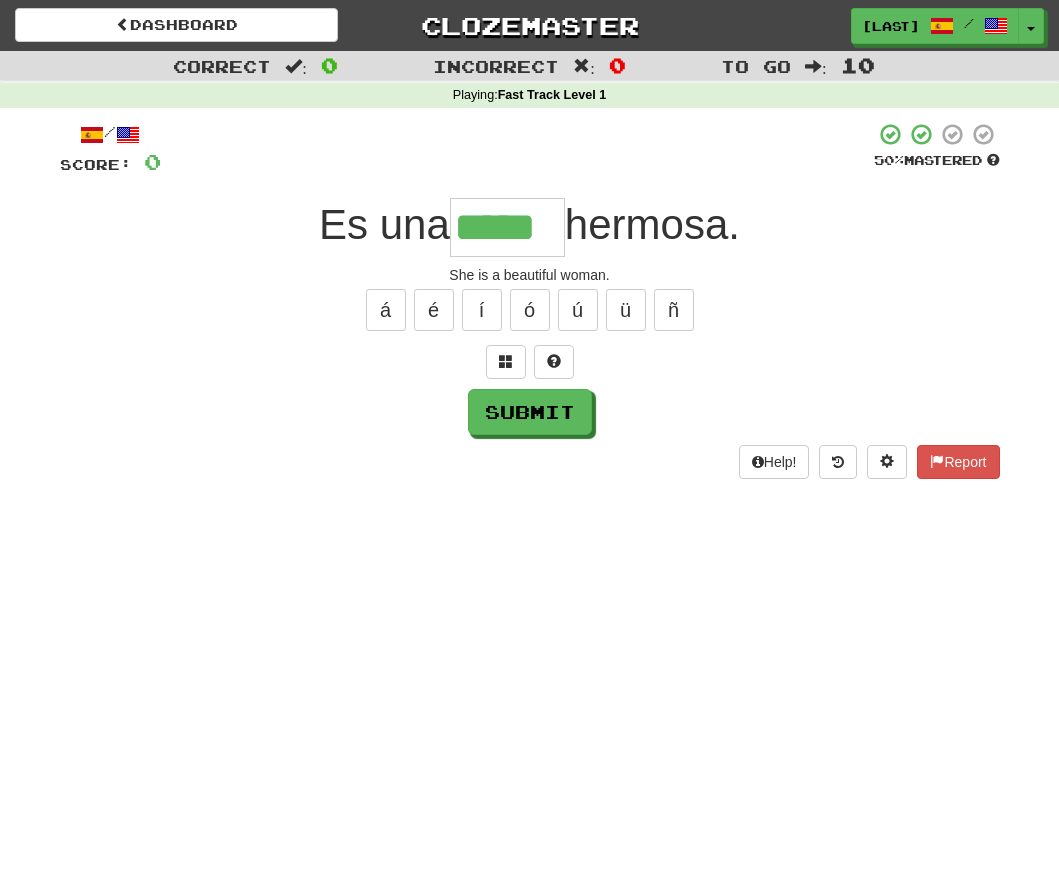 type on "*****" 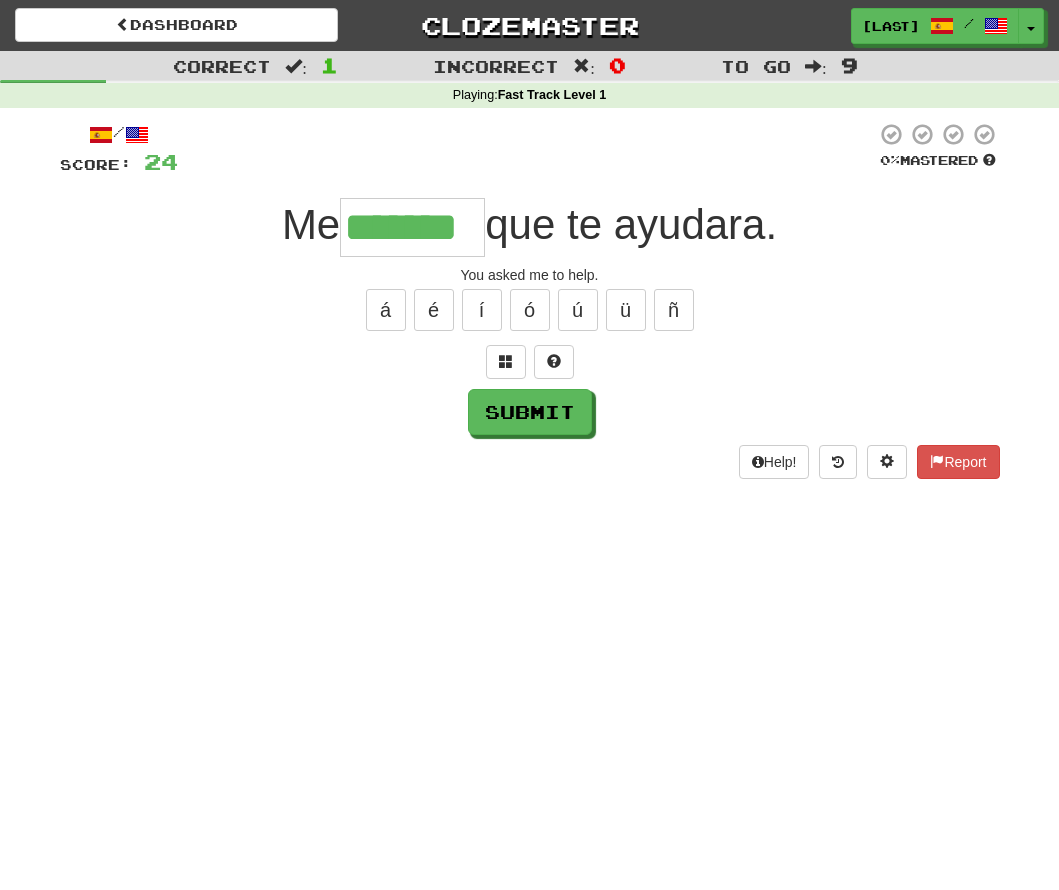 type on "*******" 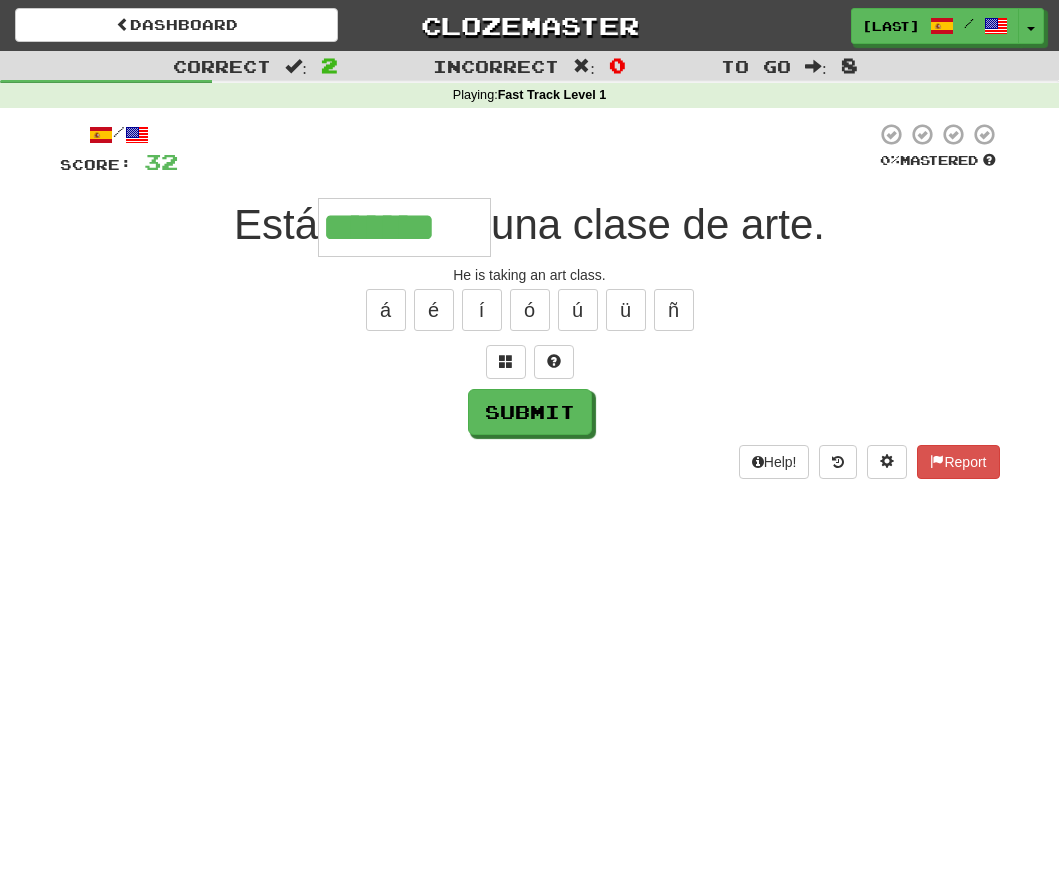 type on "*******" 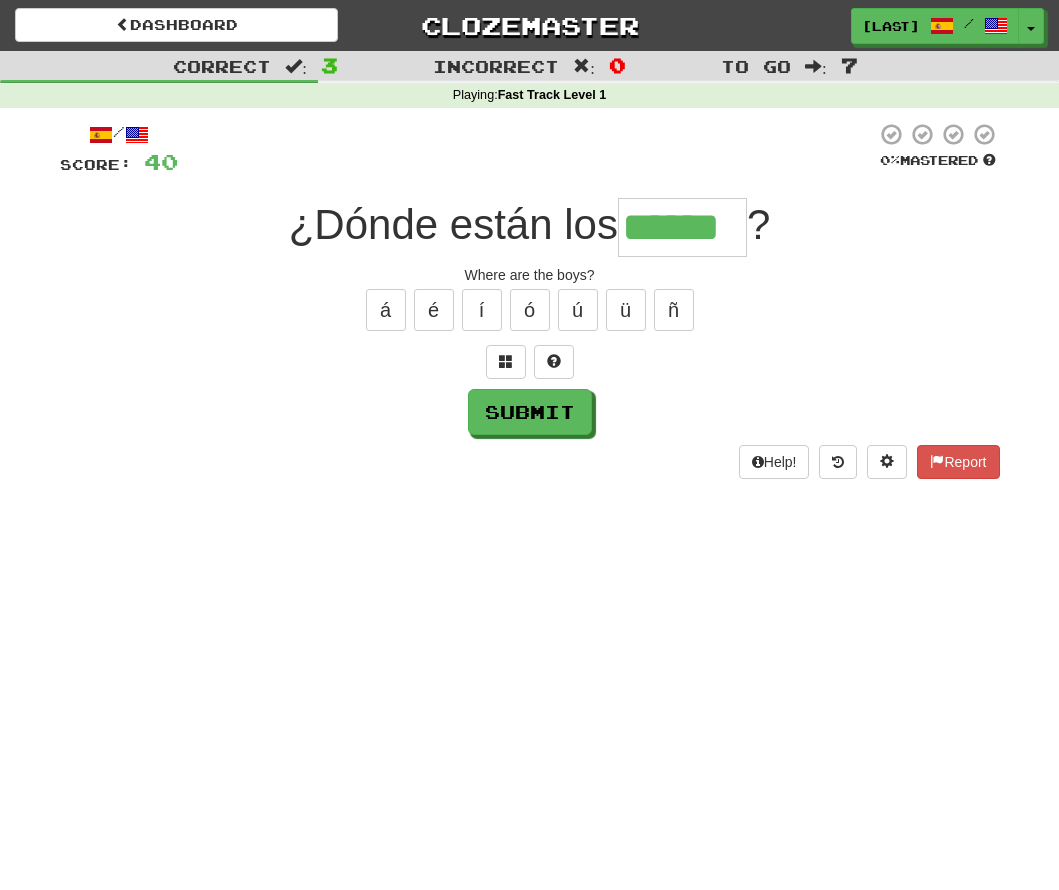 type on "******" 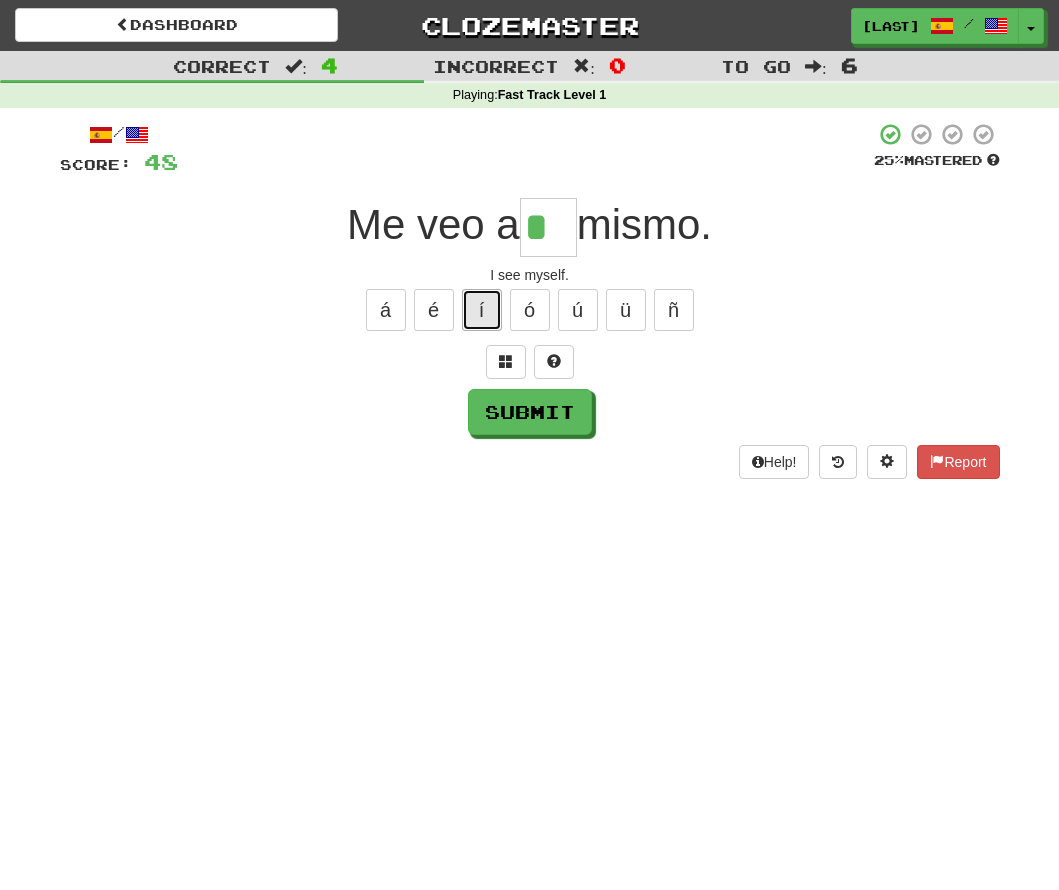 click on "í" at bounding box center (482, 310) 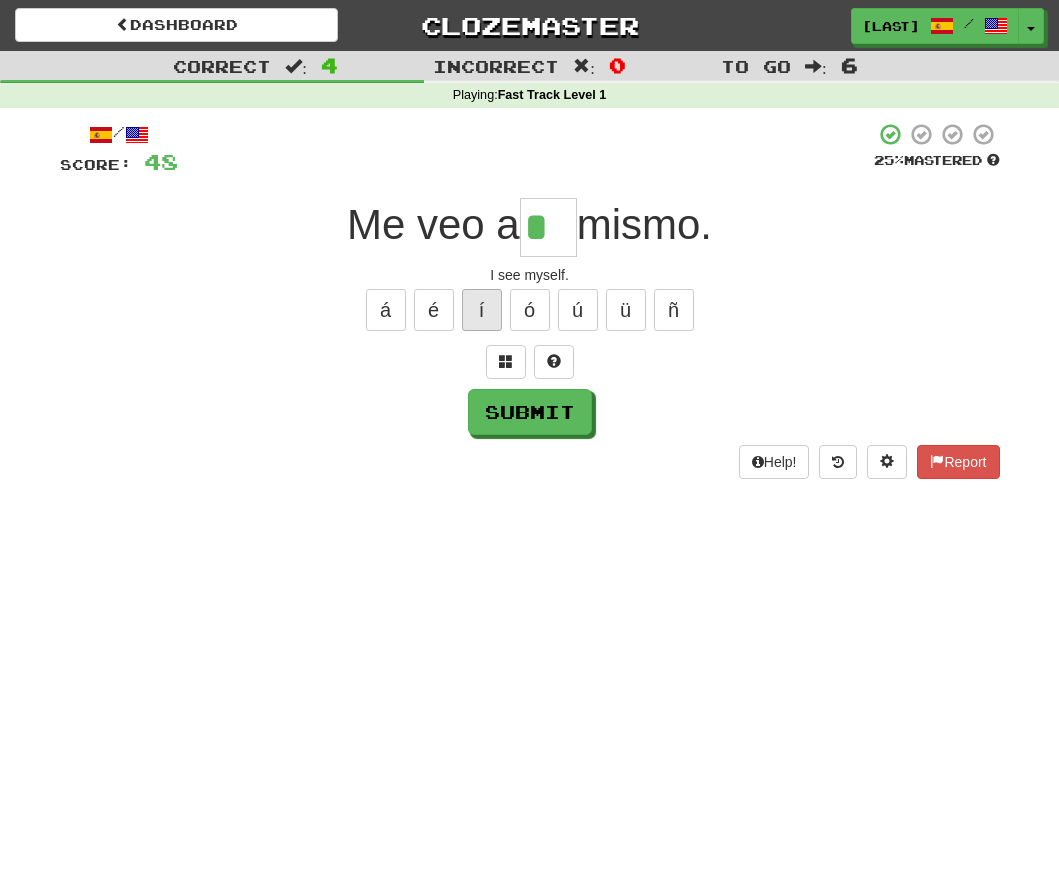 type on "**" 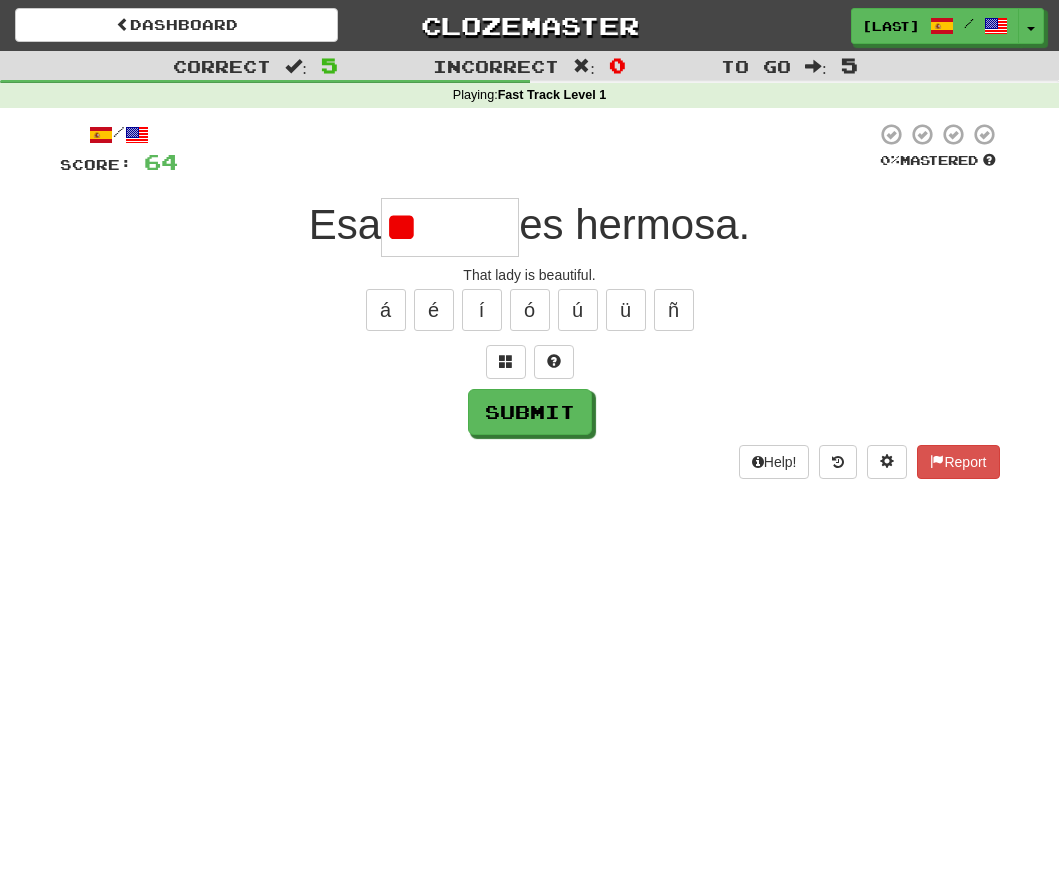 type on "*" 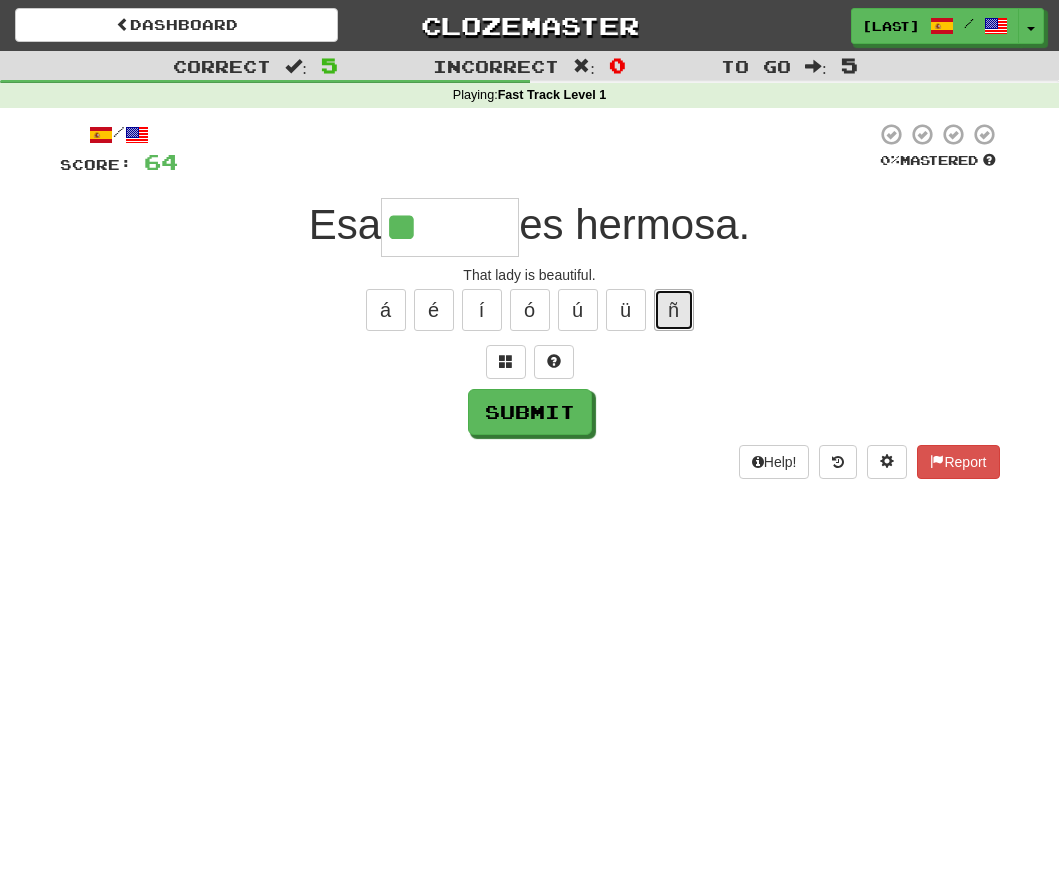 click on "ñ" at bounding box center [674, 310] 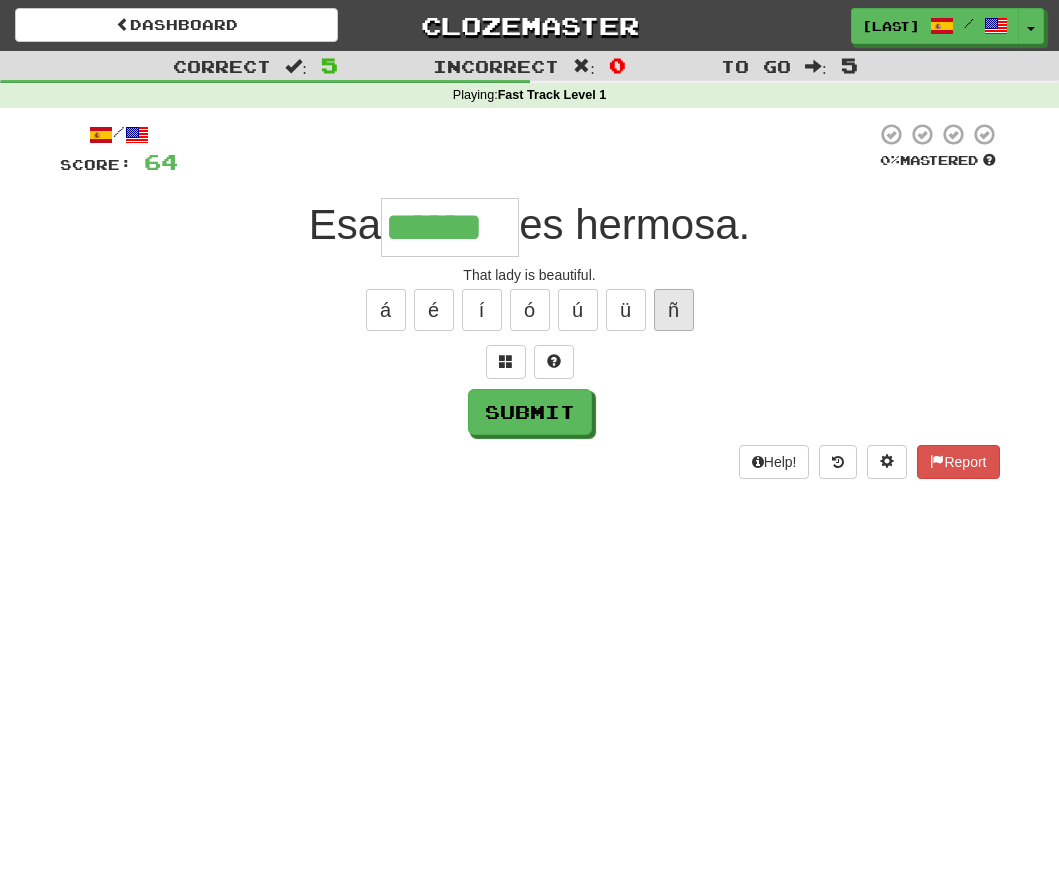 type on "******" 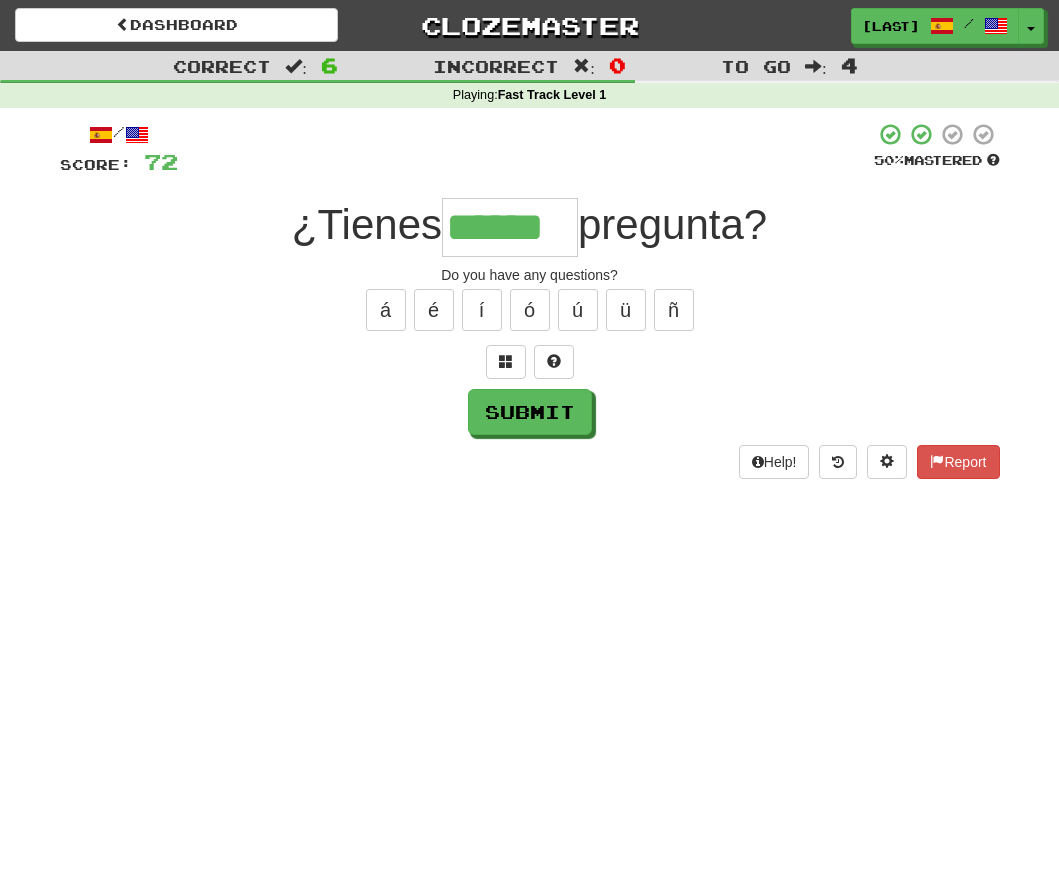 type on "******" 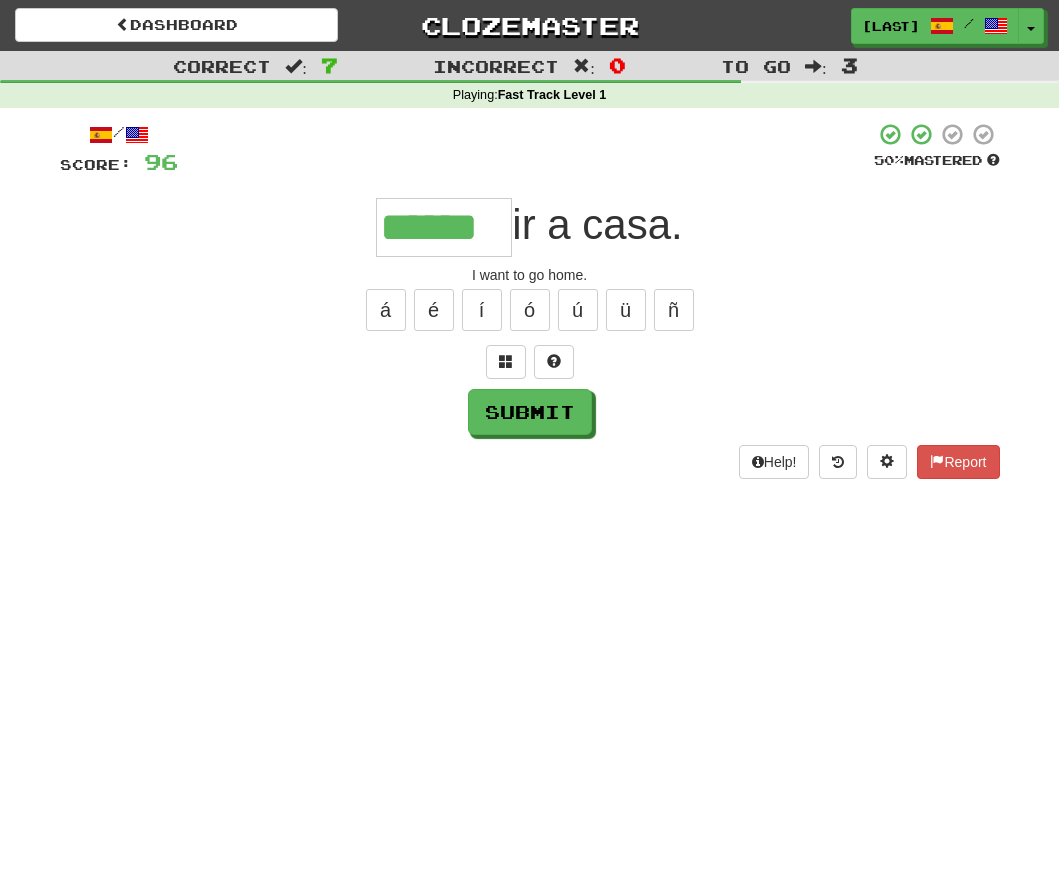 type on "******" 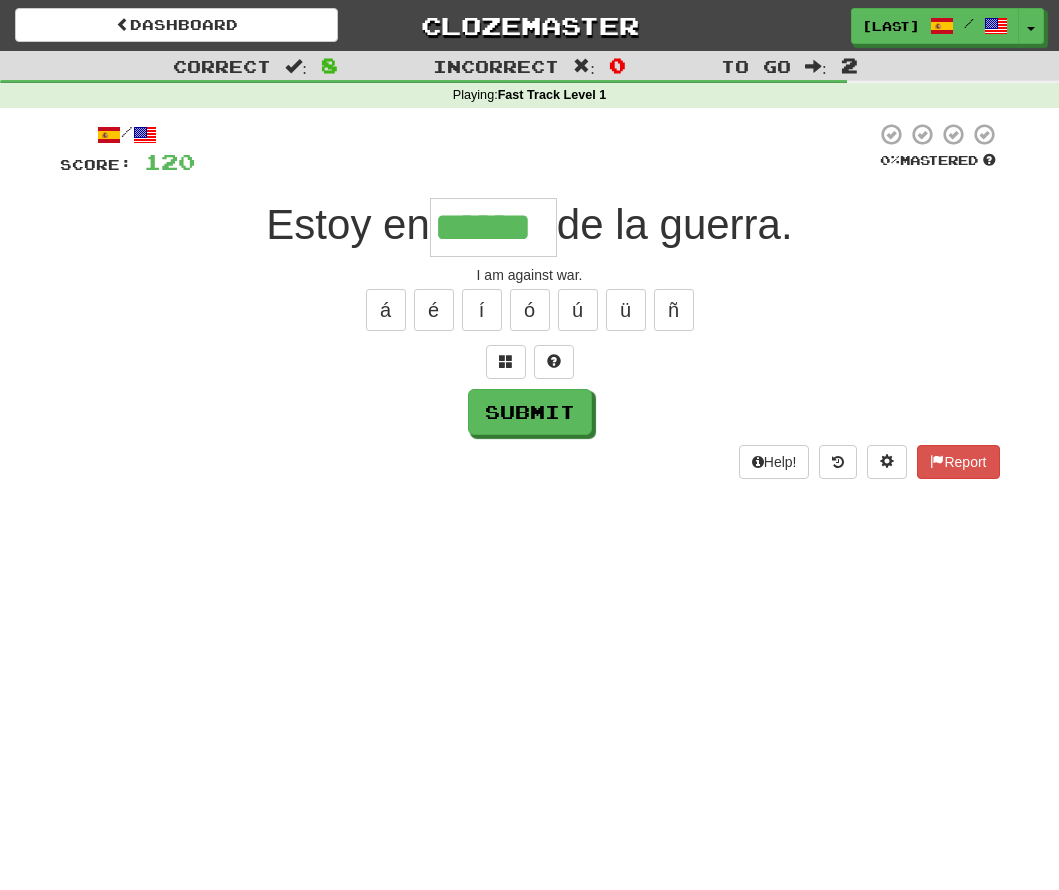 type on "******" 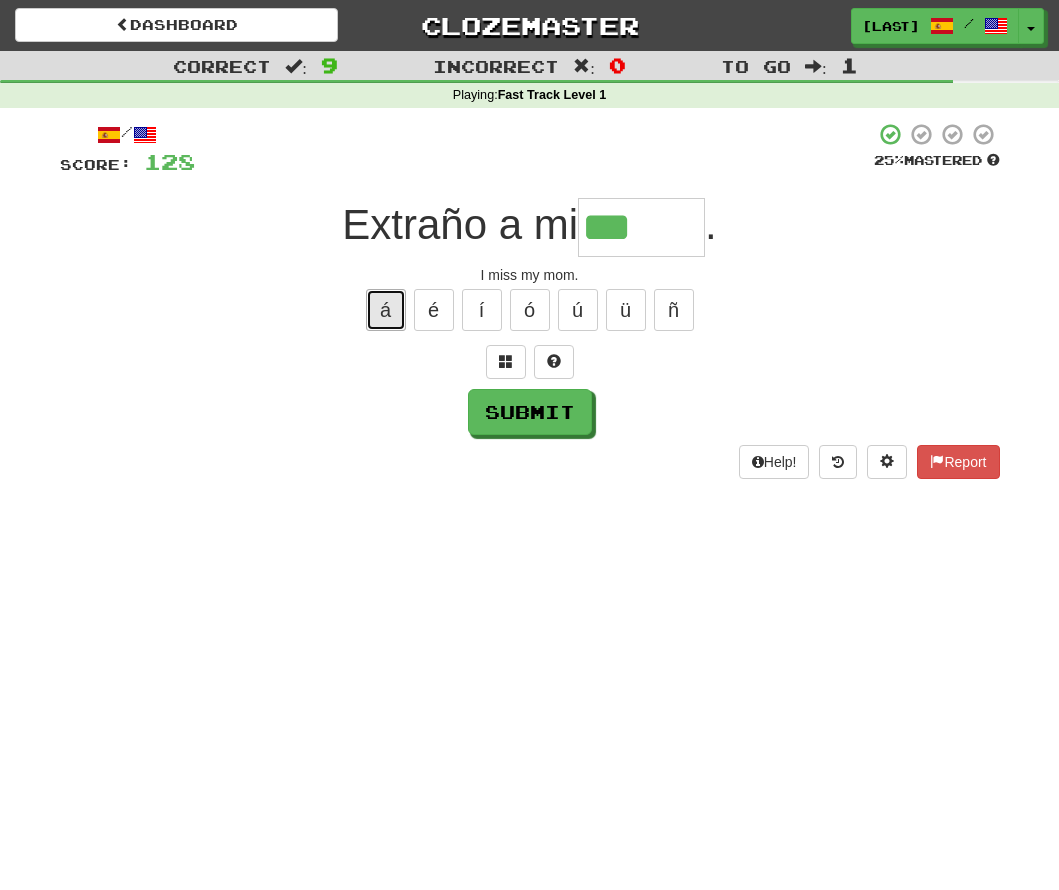 click on "á" at bounding box center [386, 310] 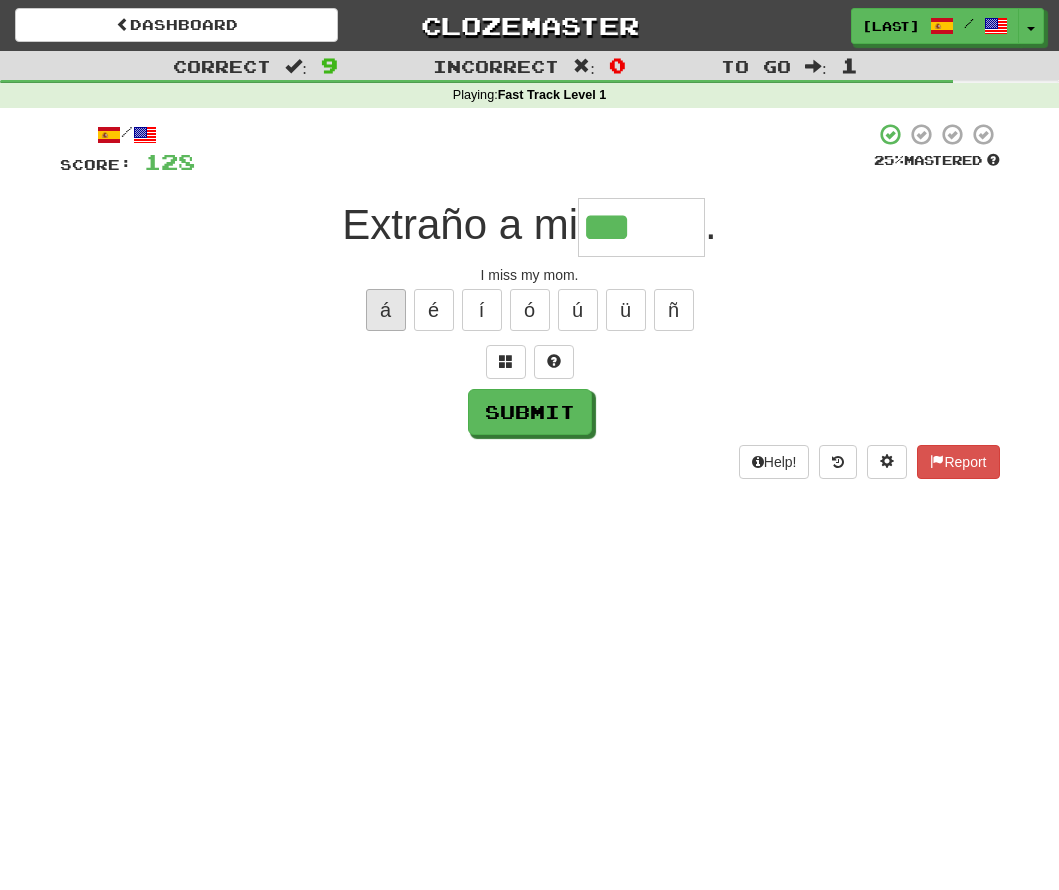 type on "****" 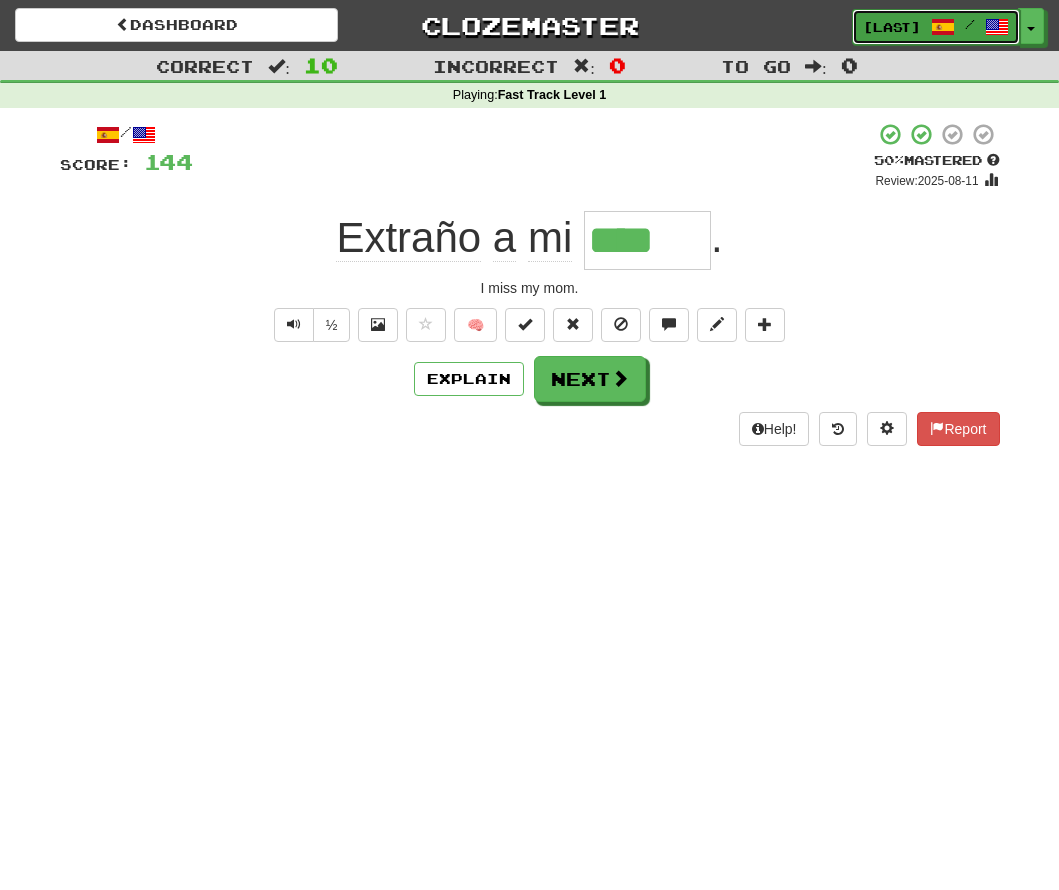 click at bounding box center [943, 27] 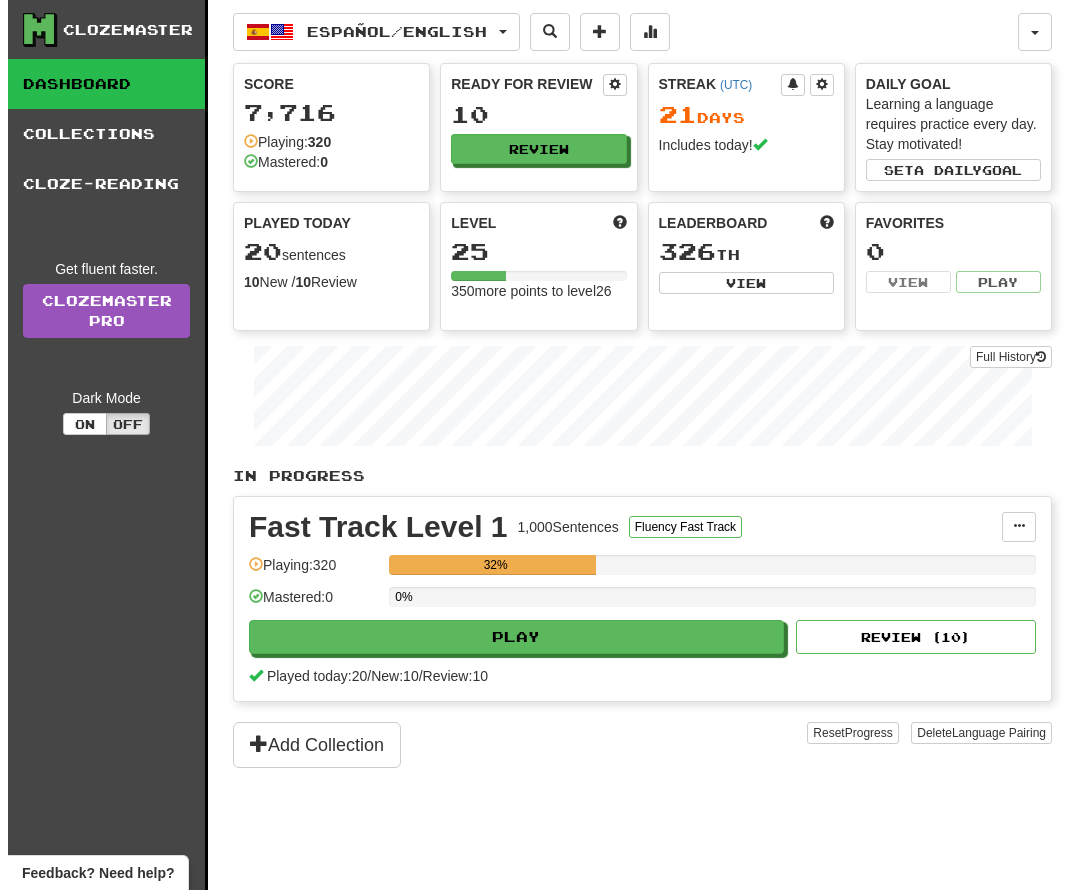 scroll, scrollTop: 0, scrollLeft: 0, axis: both 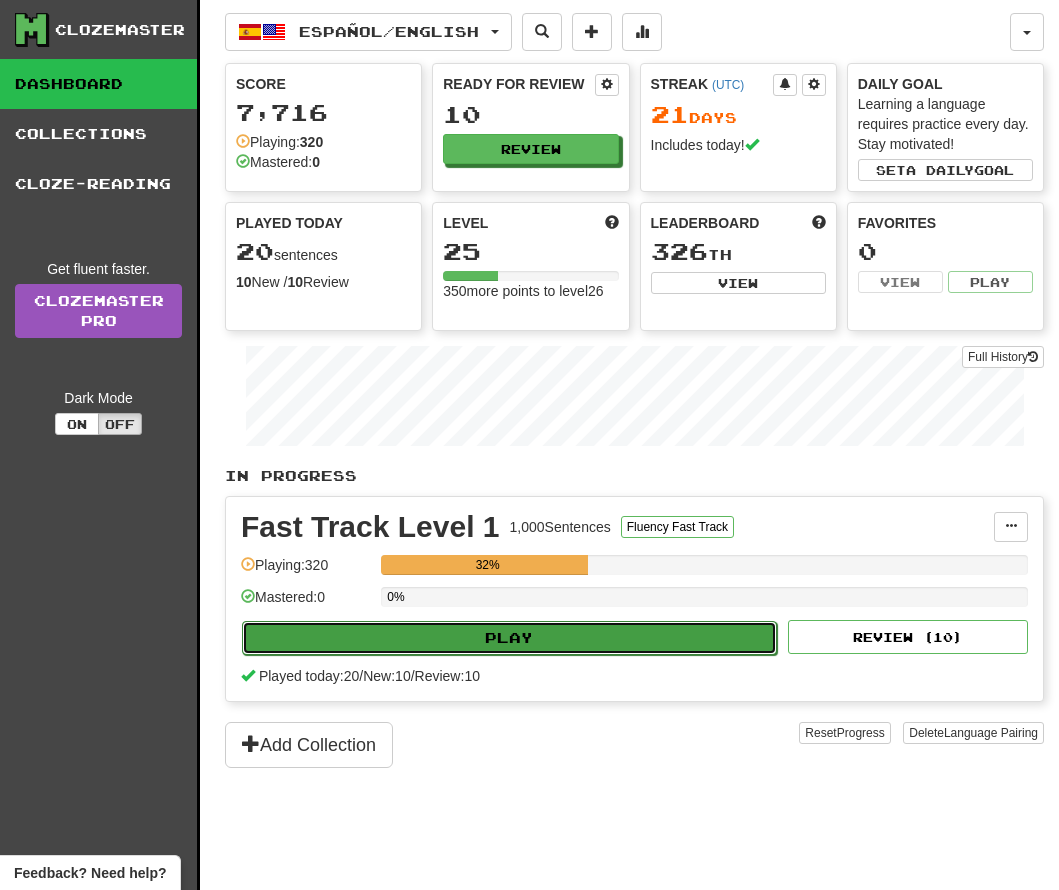 click on "Play" at bounding box center (509, 638) 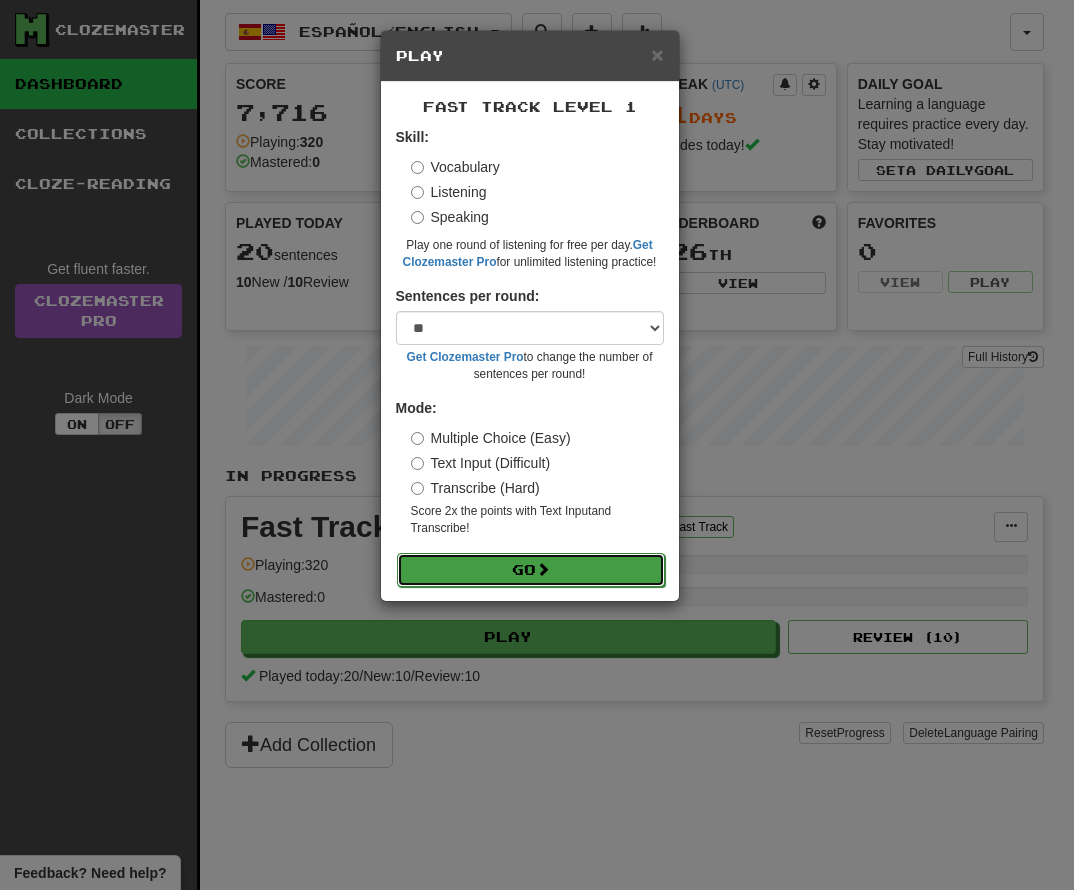 click on "Go" at bounding box center [531, 570] 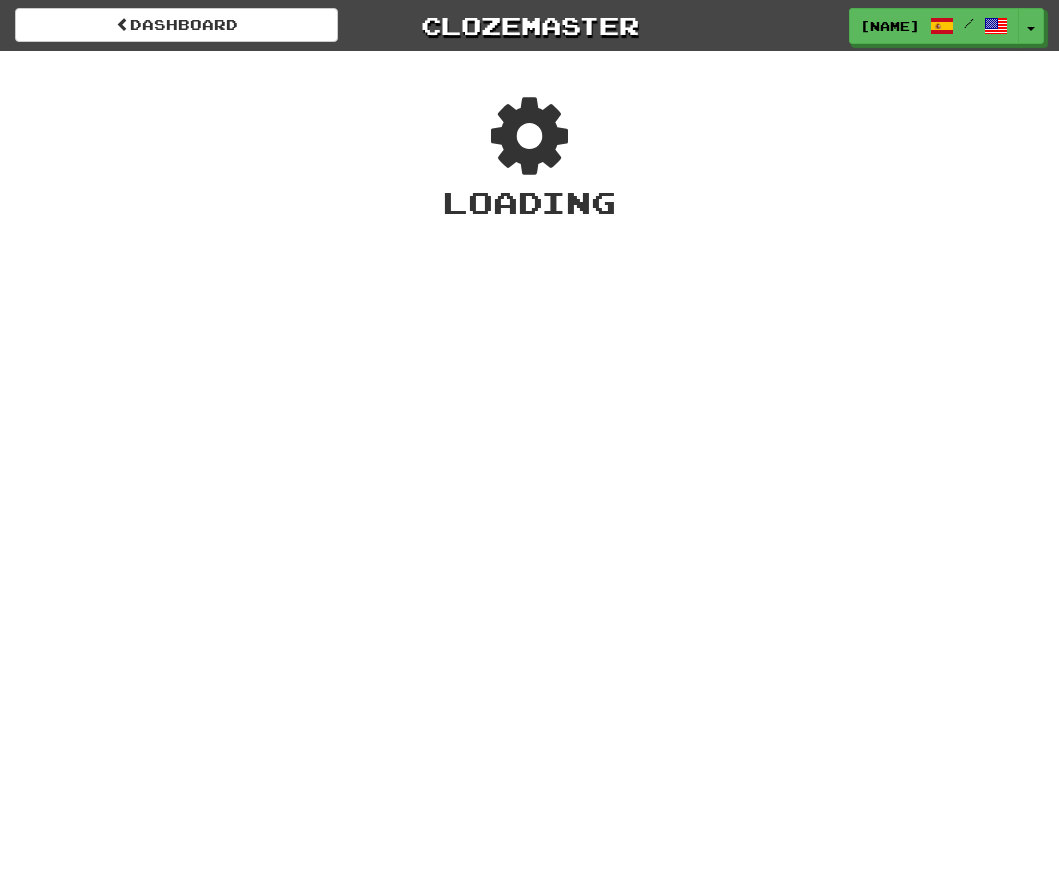 scroll, scrollTop: 0, scrollLeft: 0, axis: both 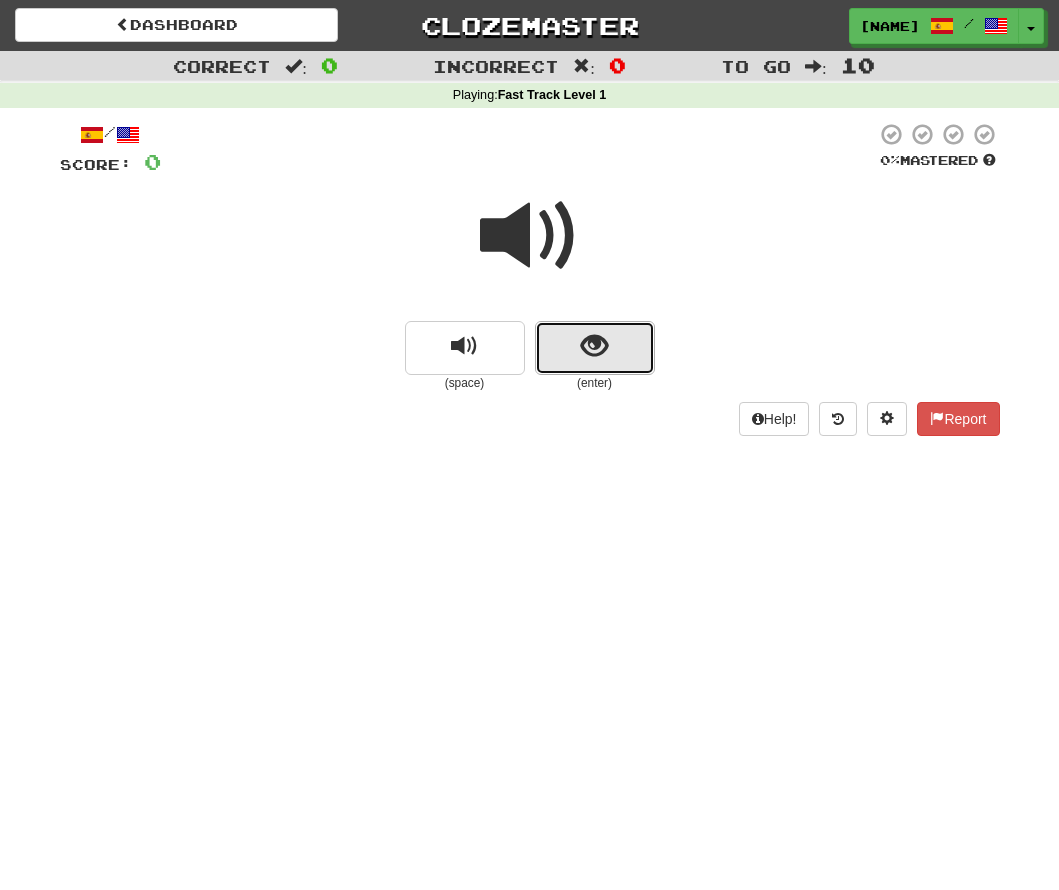 click at bounding box center [594, 346] 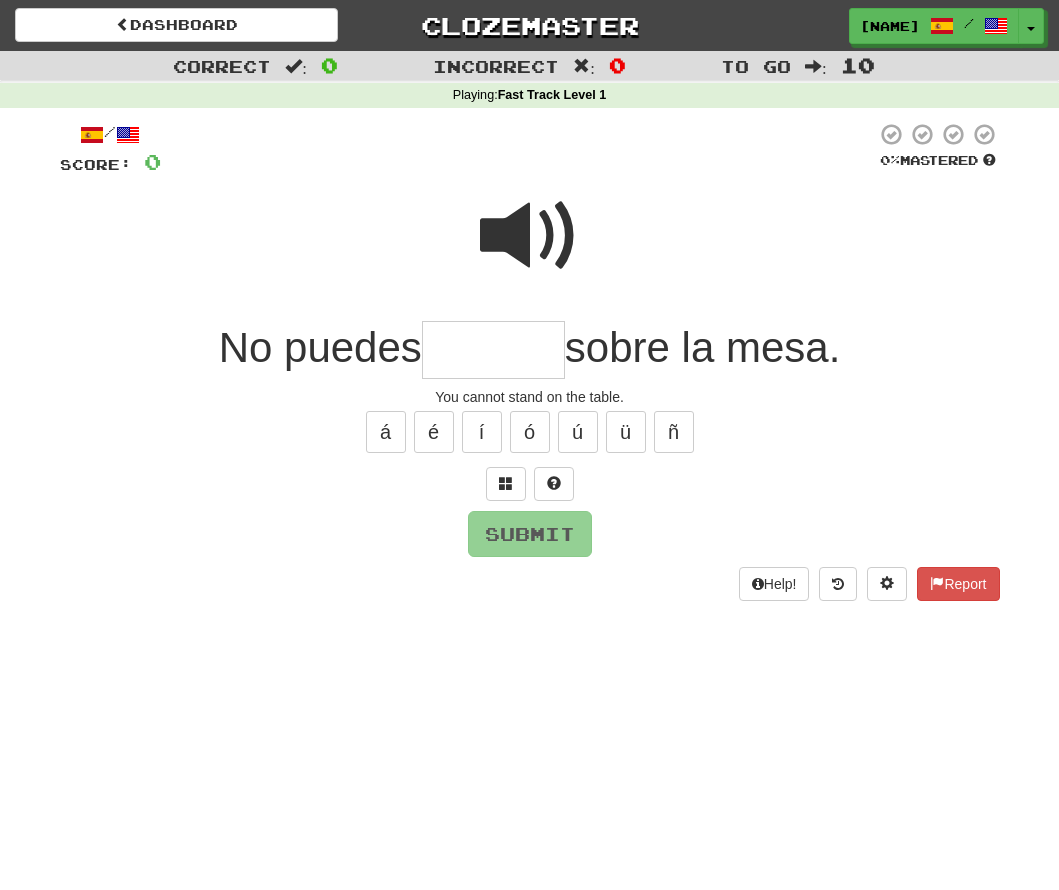 click at bounding box center [530, 236] 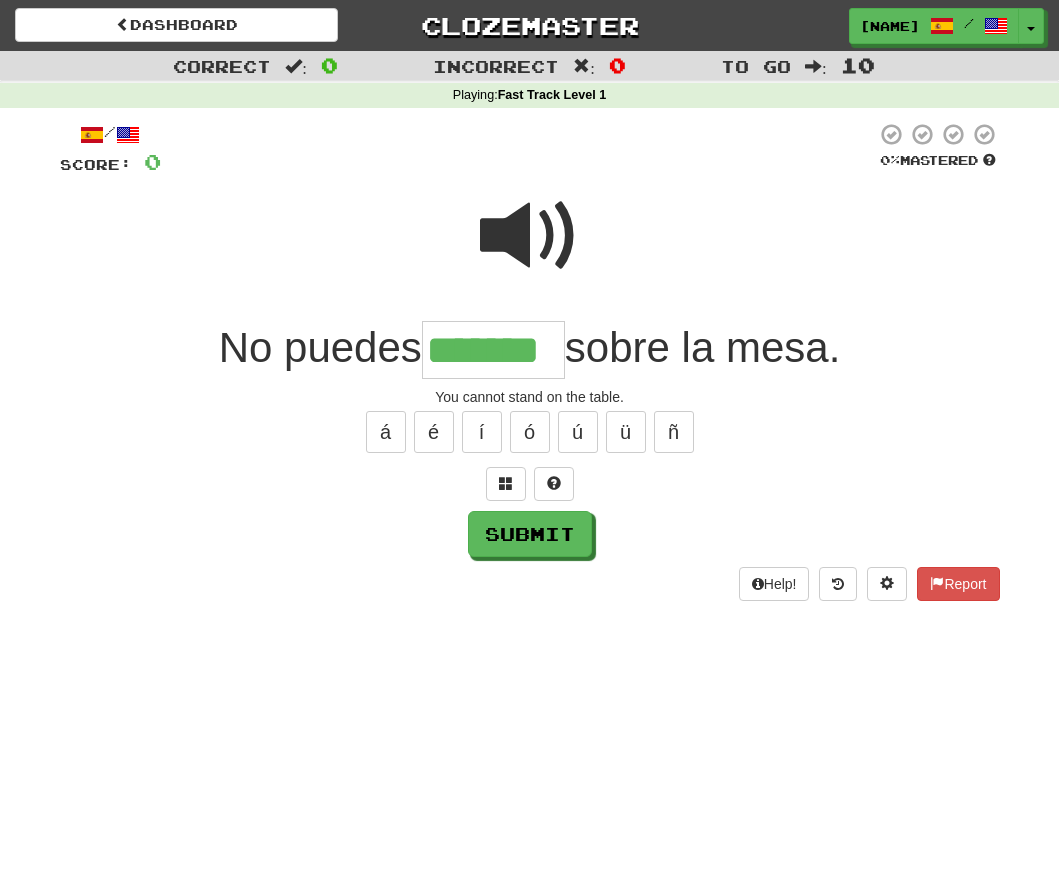 scroll, scrollTop: 0, scrollLeft: 0, axis: both 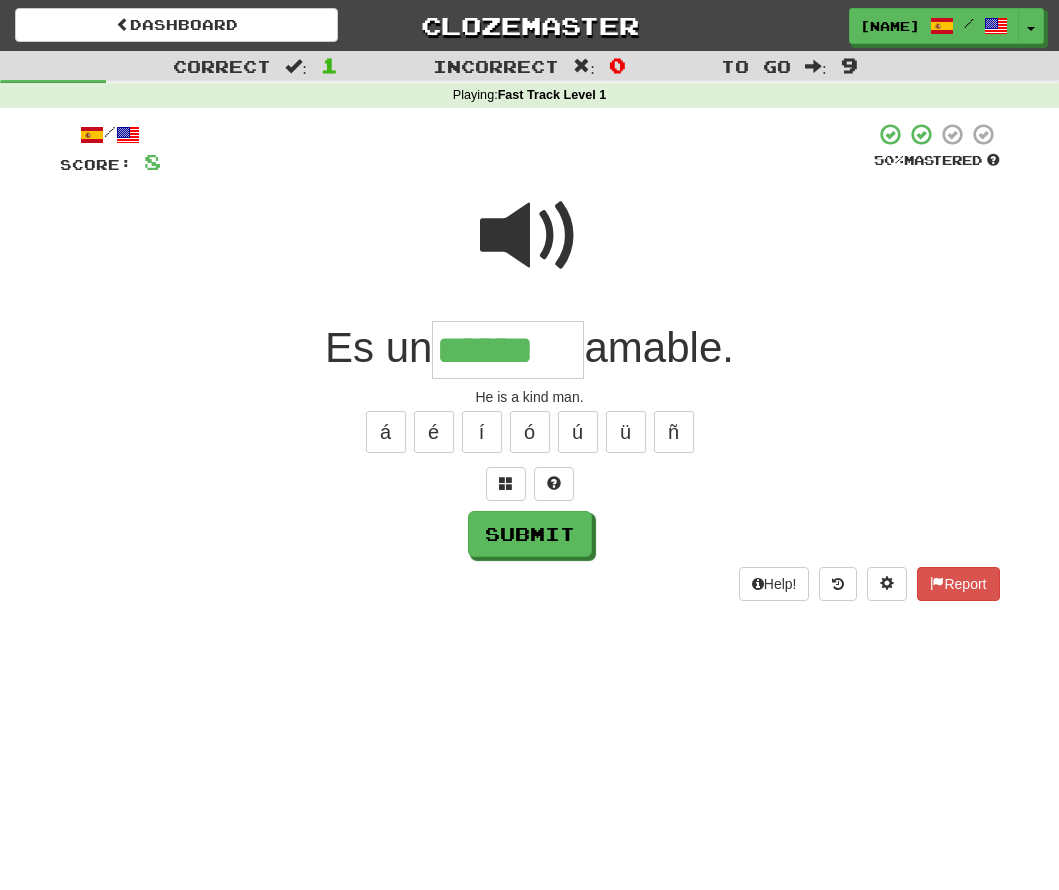 type on "******" 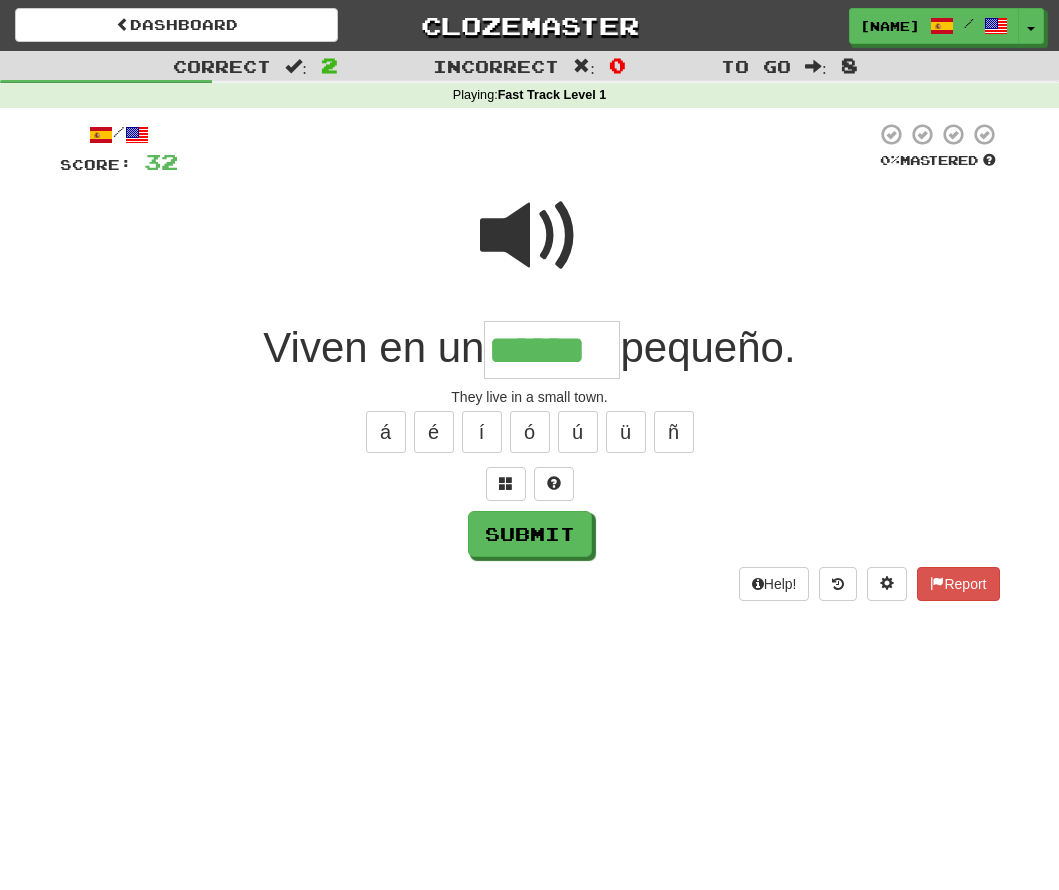 type on "******" 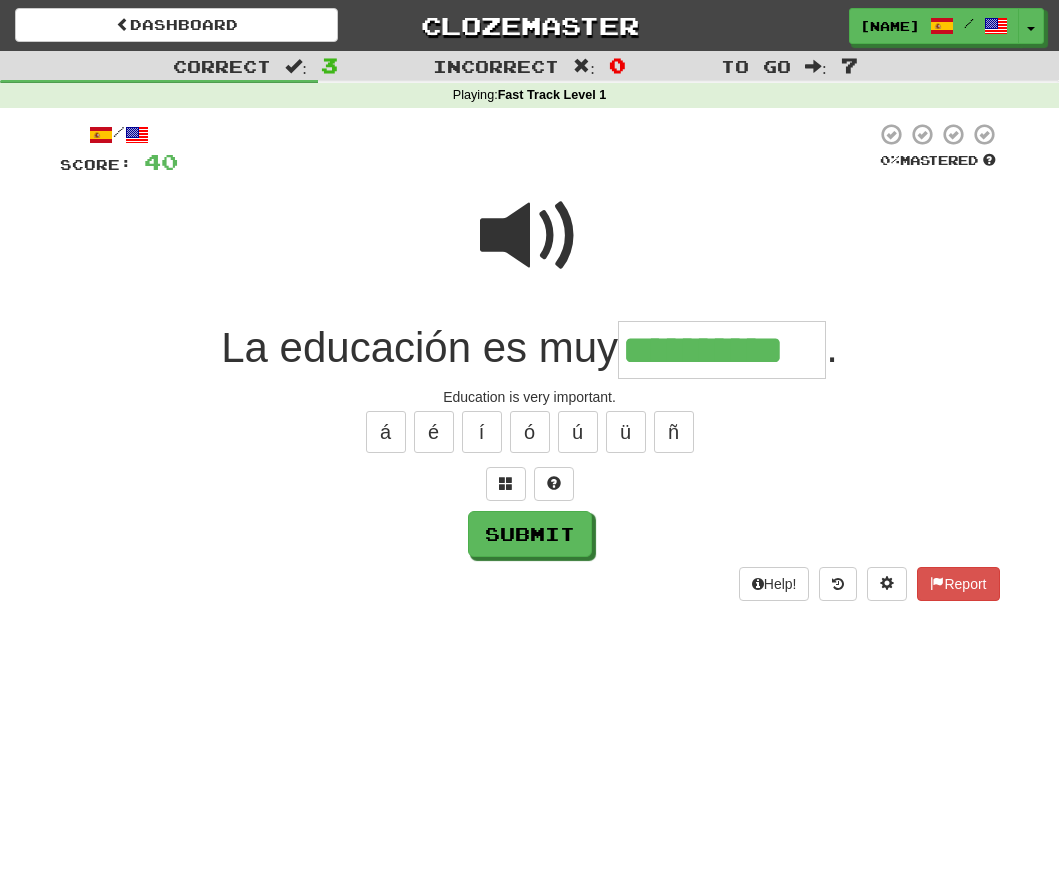 type on "**********" 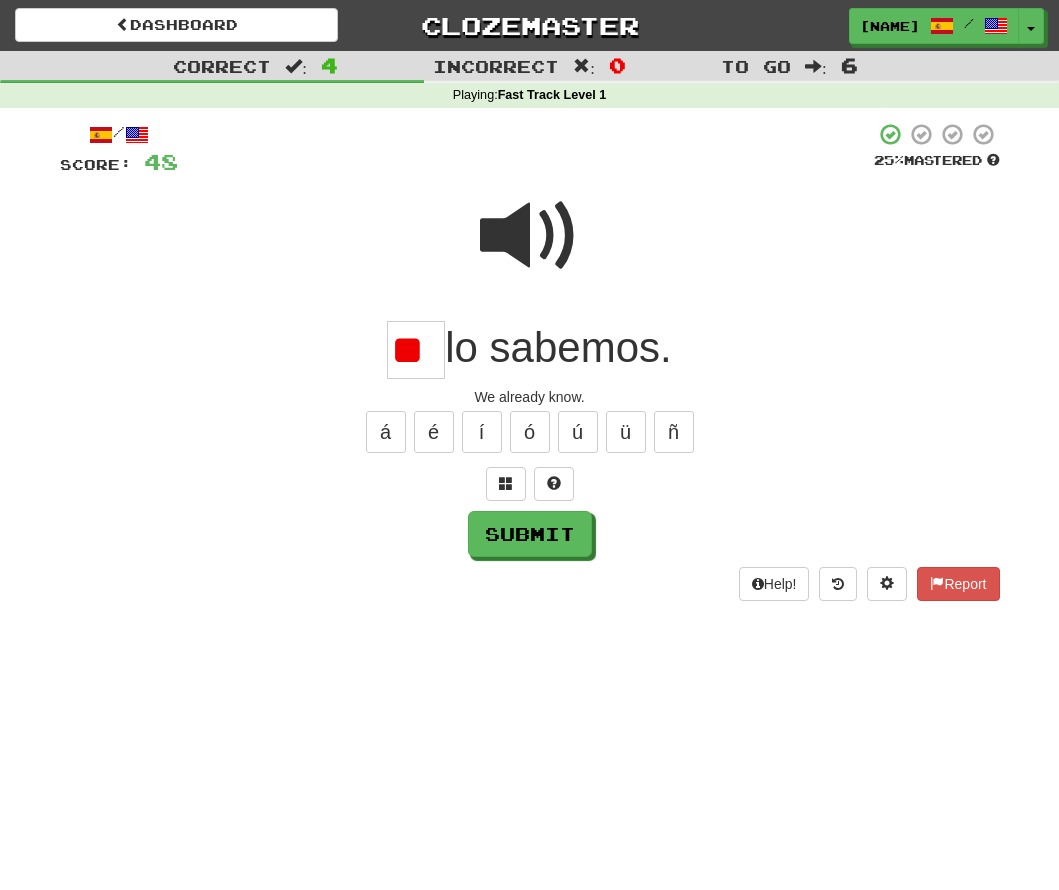 type on "*" 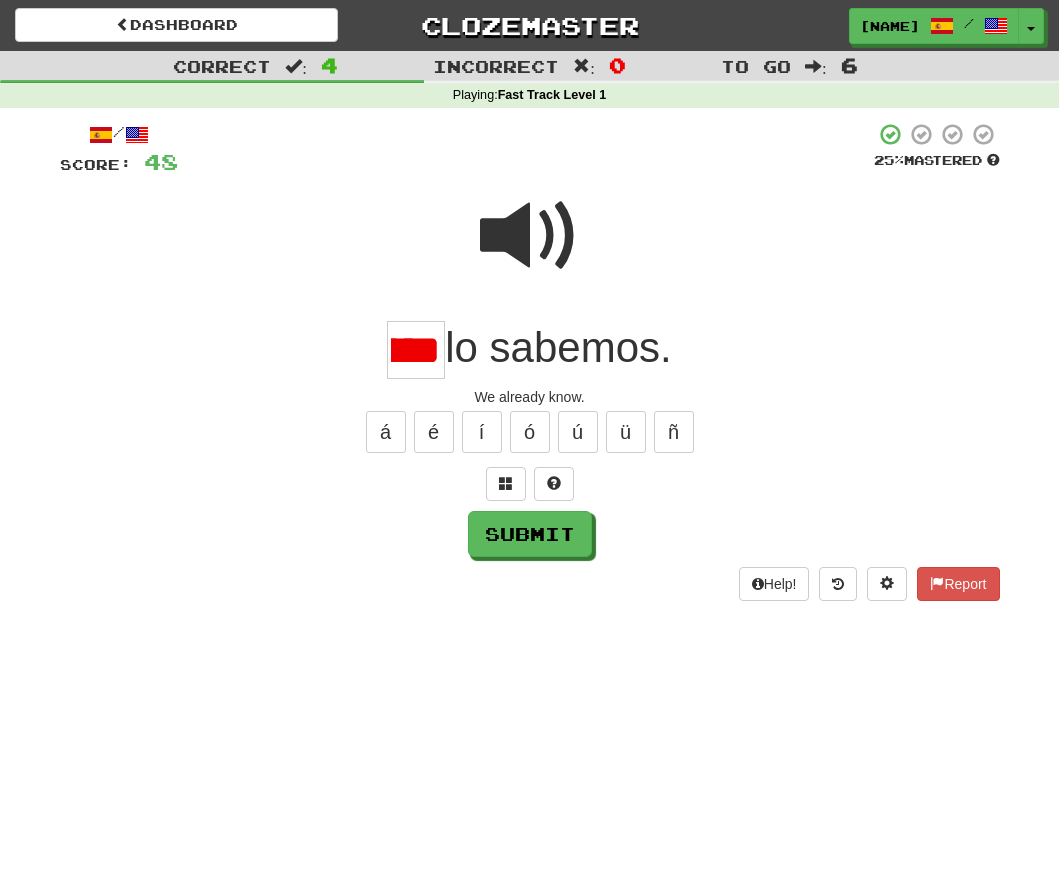 scroll, scrollTop: 0, scrollLeft: 300, axis: horizontal 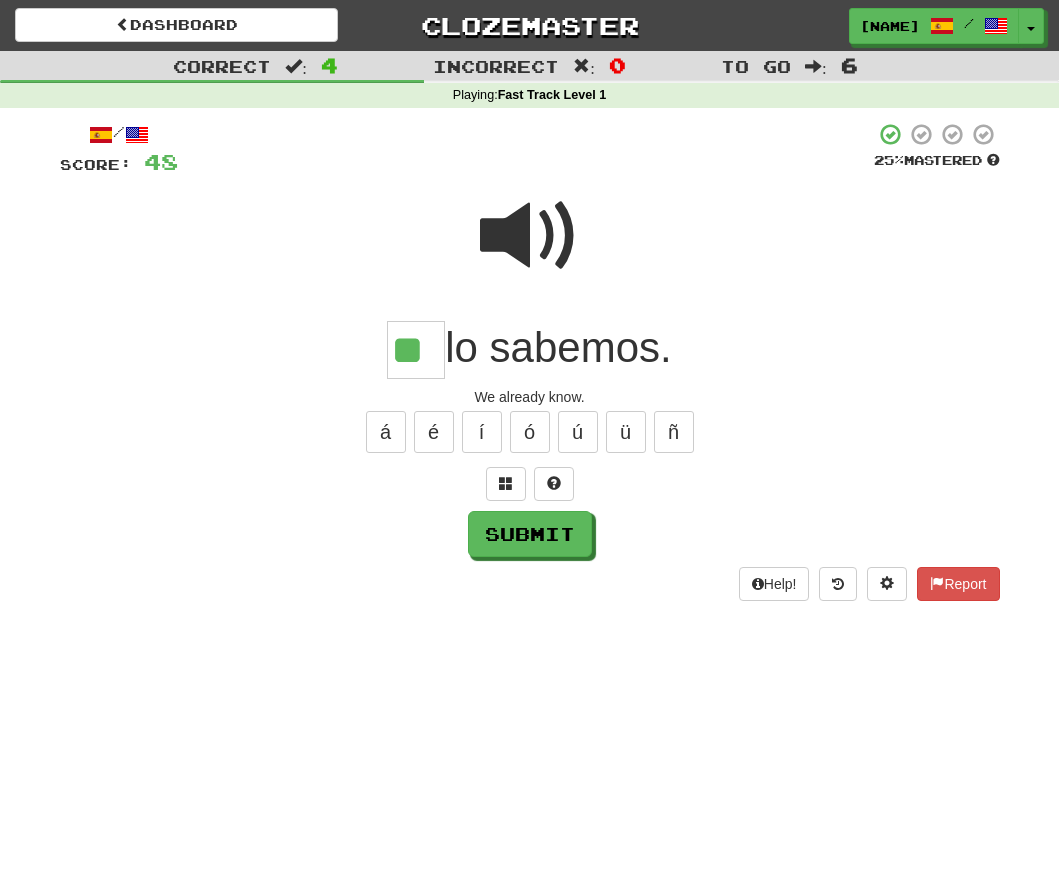 type on "**" 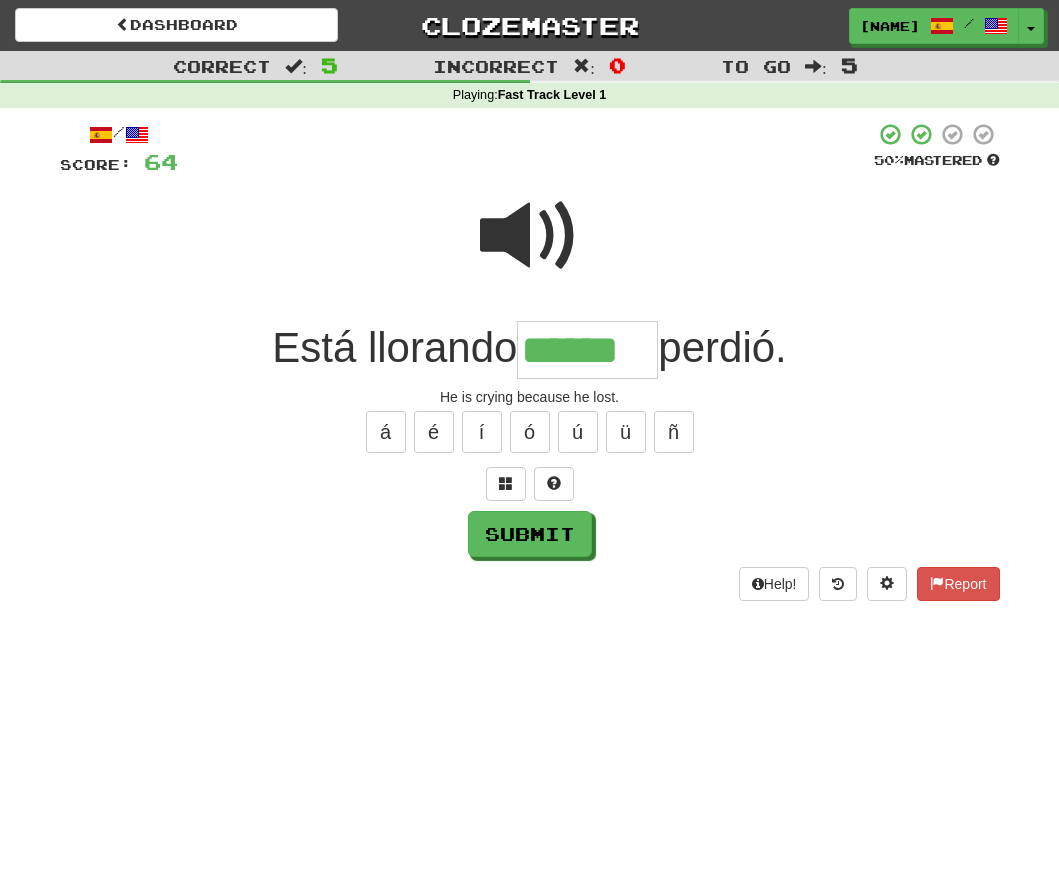 type on "******" 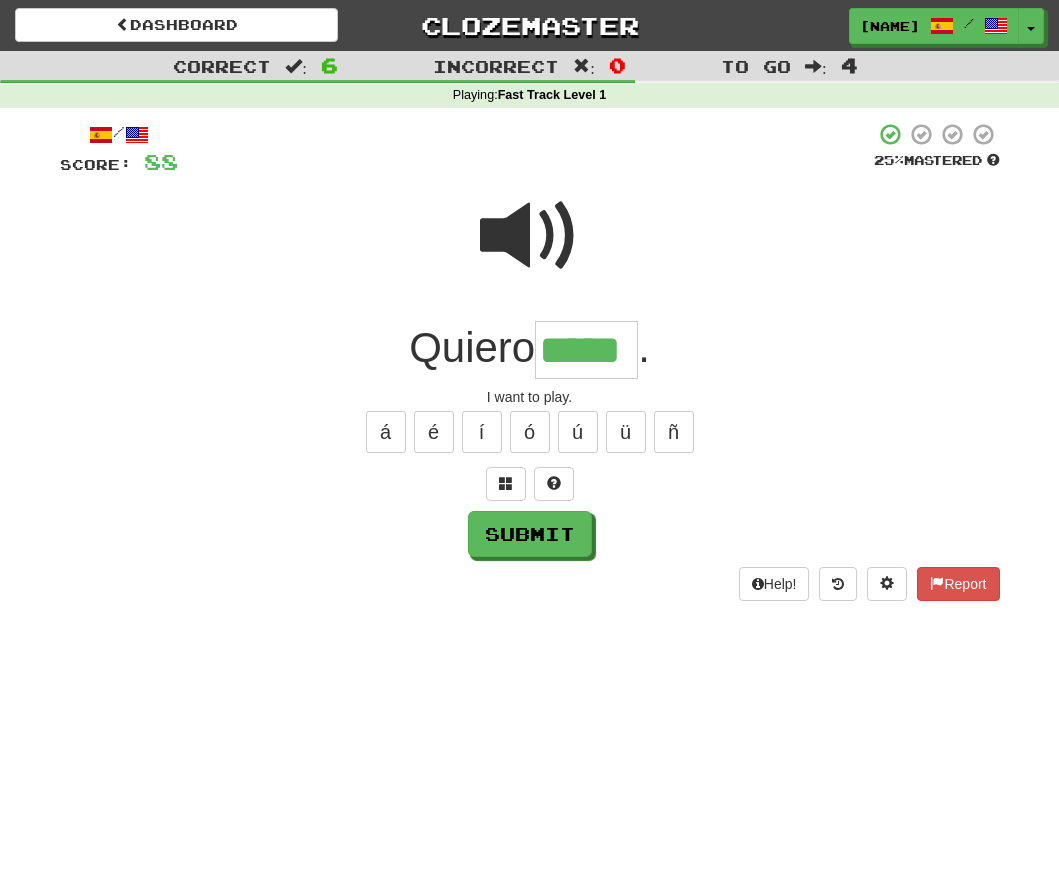 type on "*****" 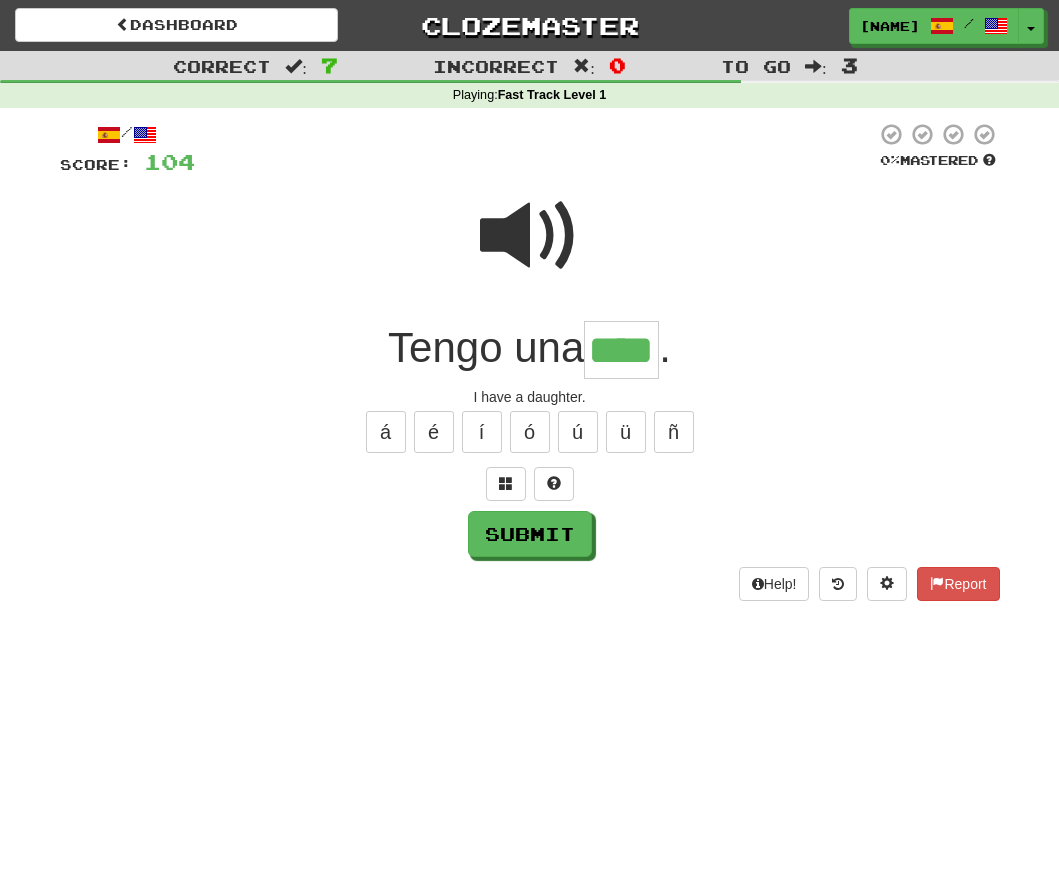 type on "****" 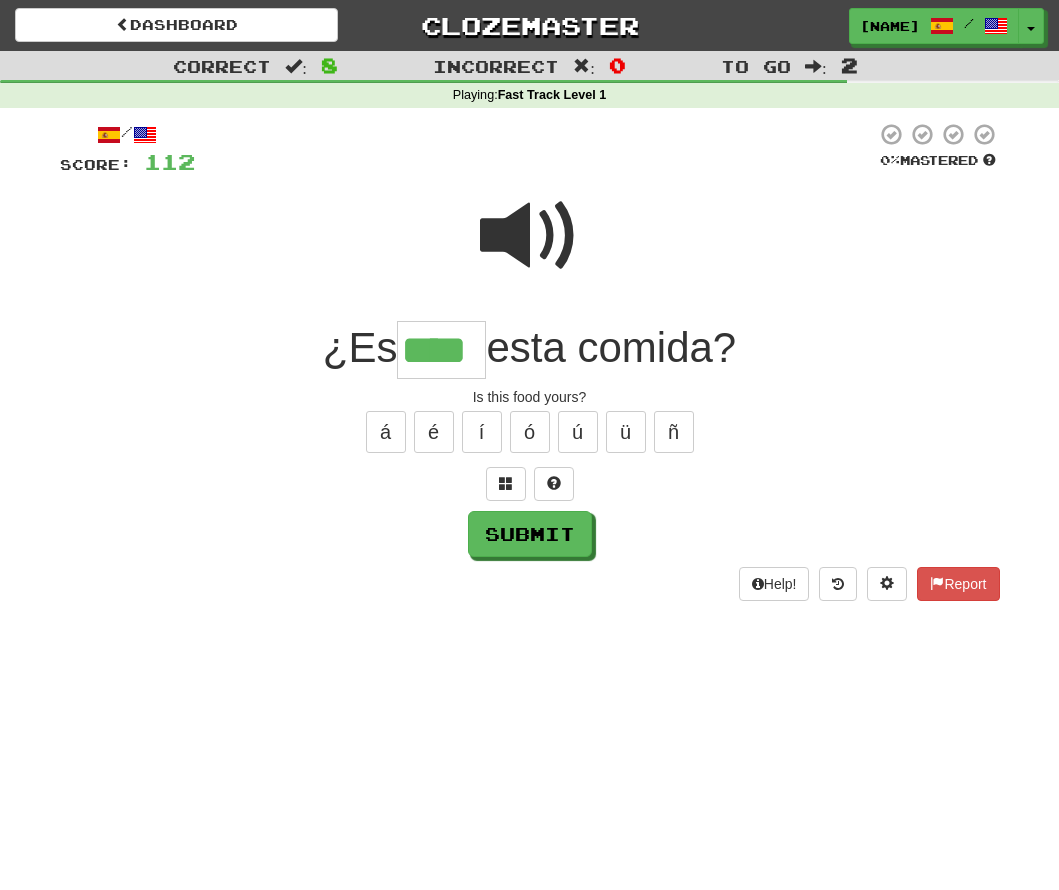 type on "****" 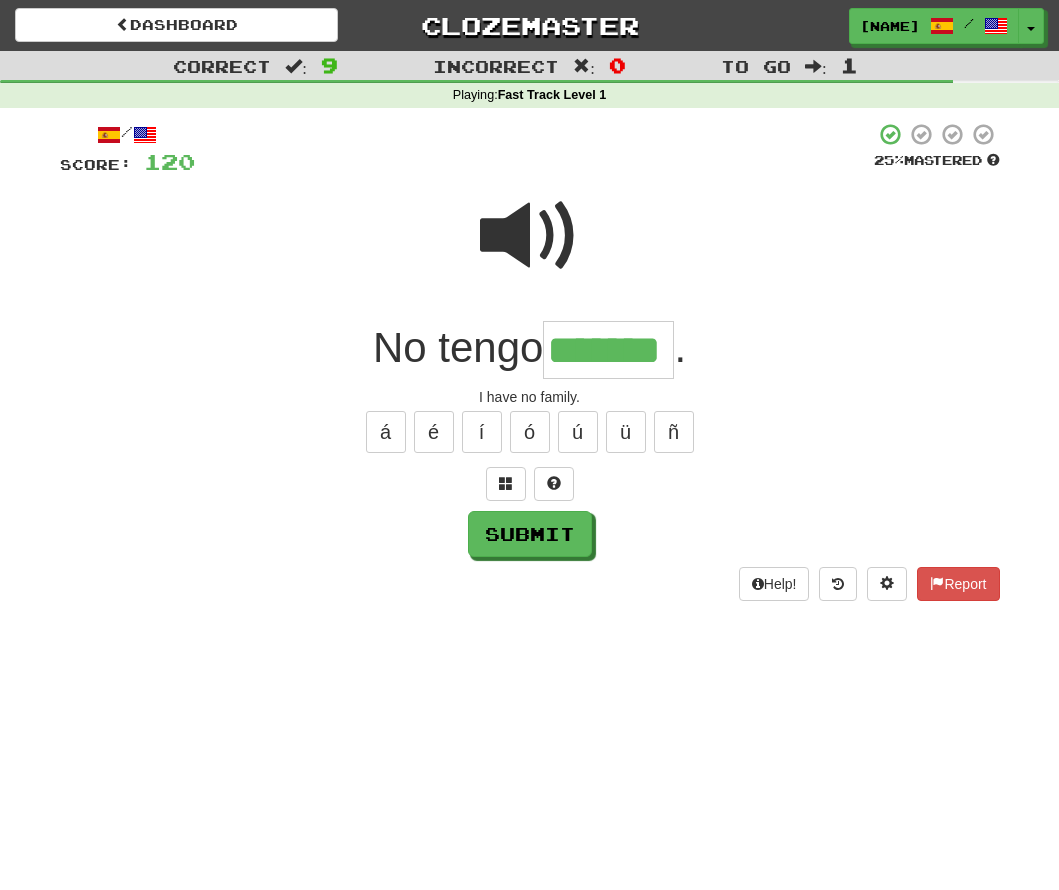 type on "*******" 